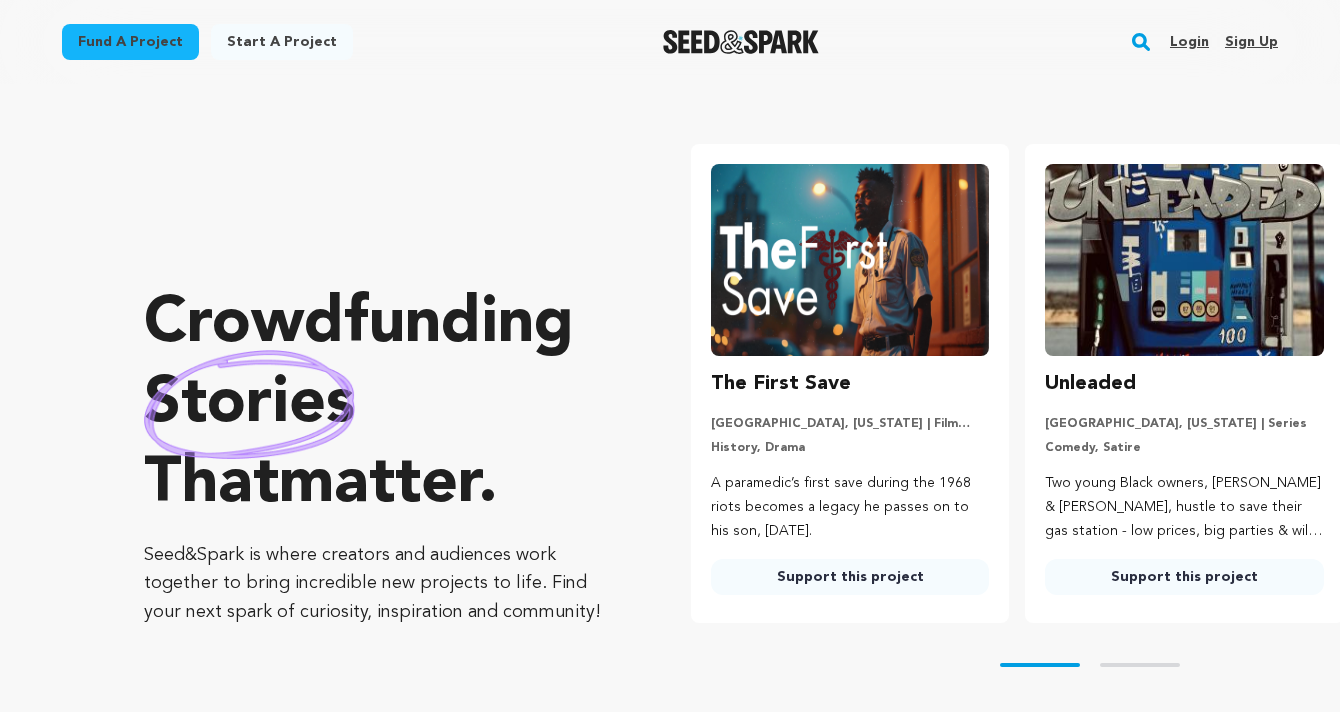 scroll, scrollTop: 0, scrollLeft: 0, axis: both 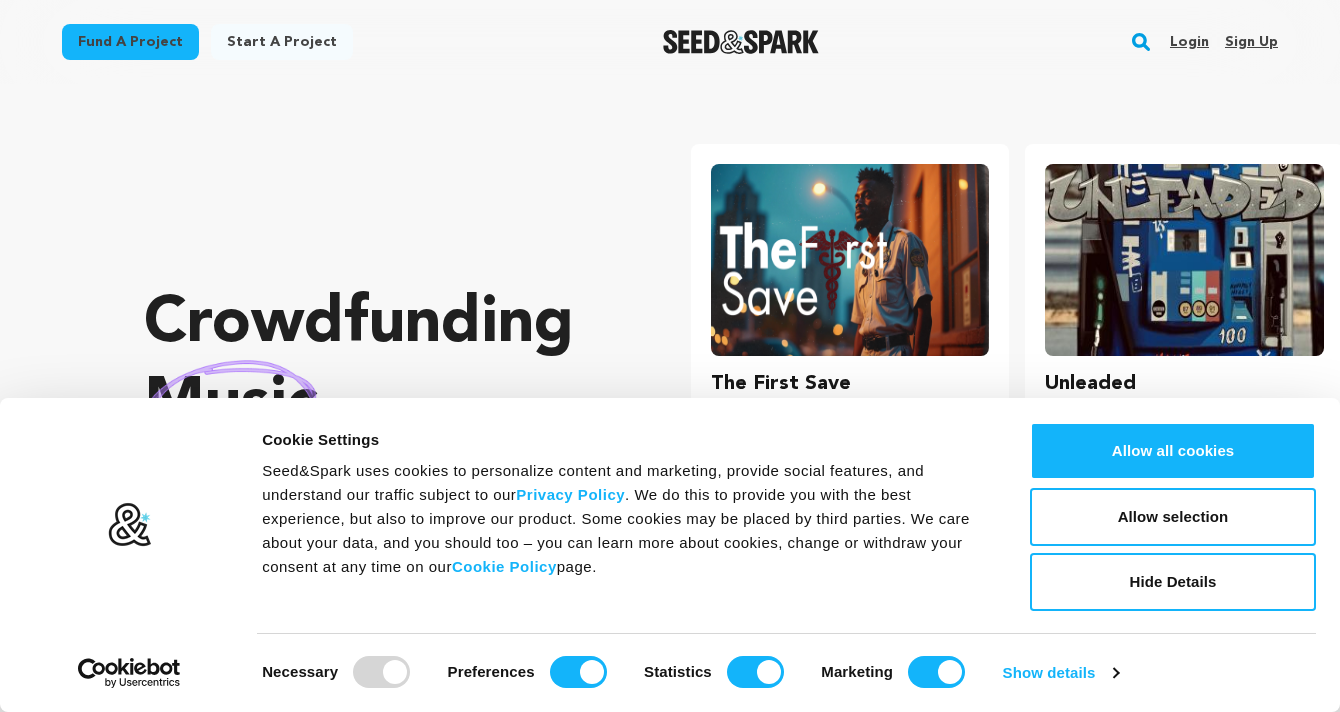 click on "Login" at bounding box center (1189, 42) 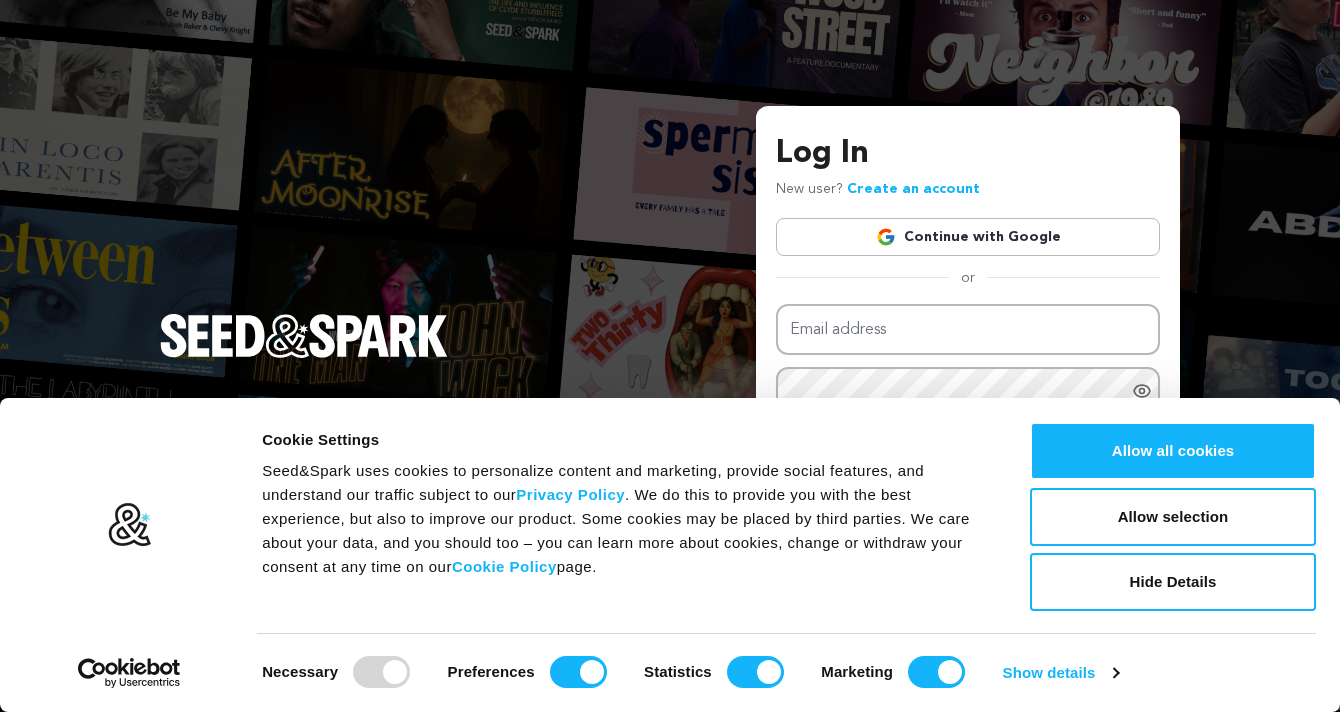 scroll, scrollTop: 0, scrollLeft: 0, axis: both 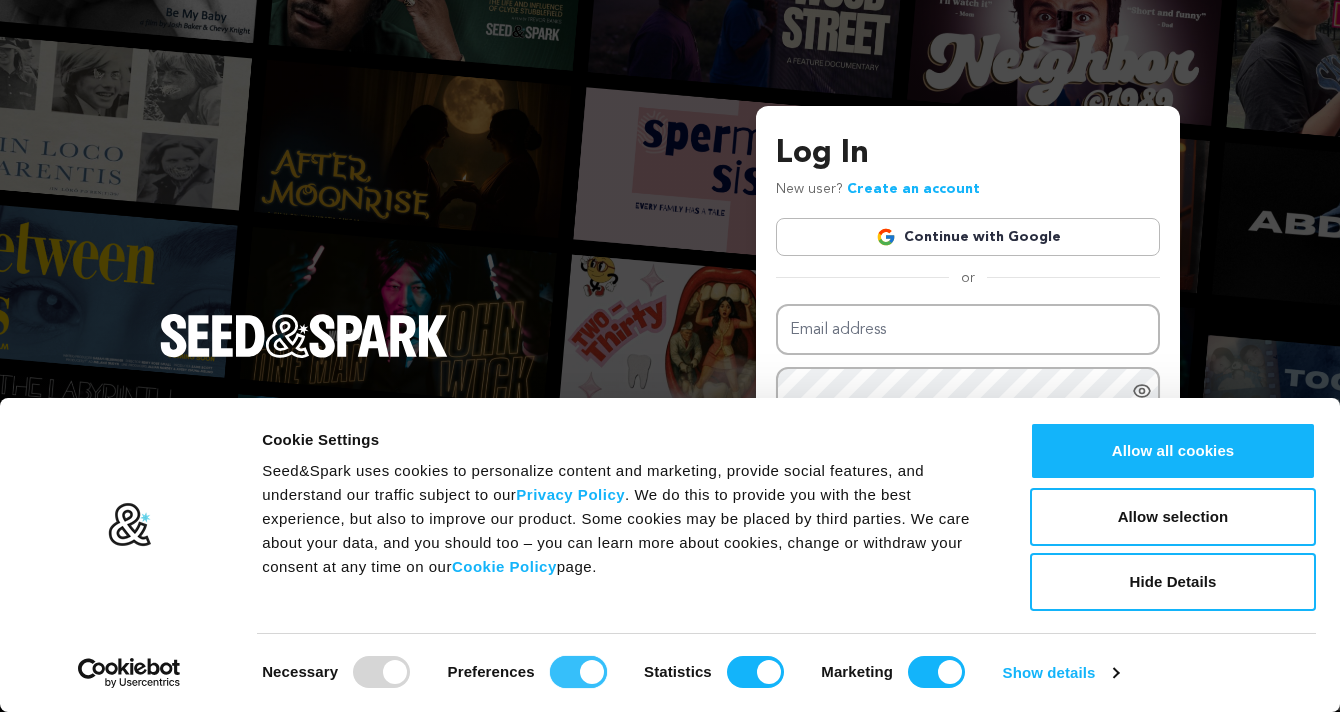 click on "Preferences" at bounding box center [578, 672] 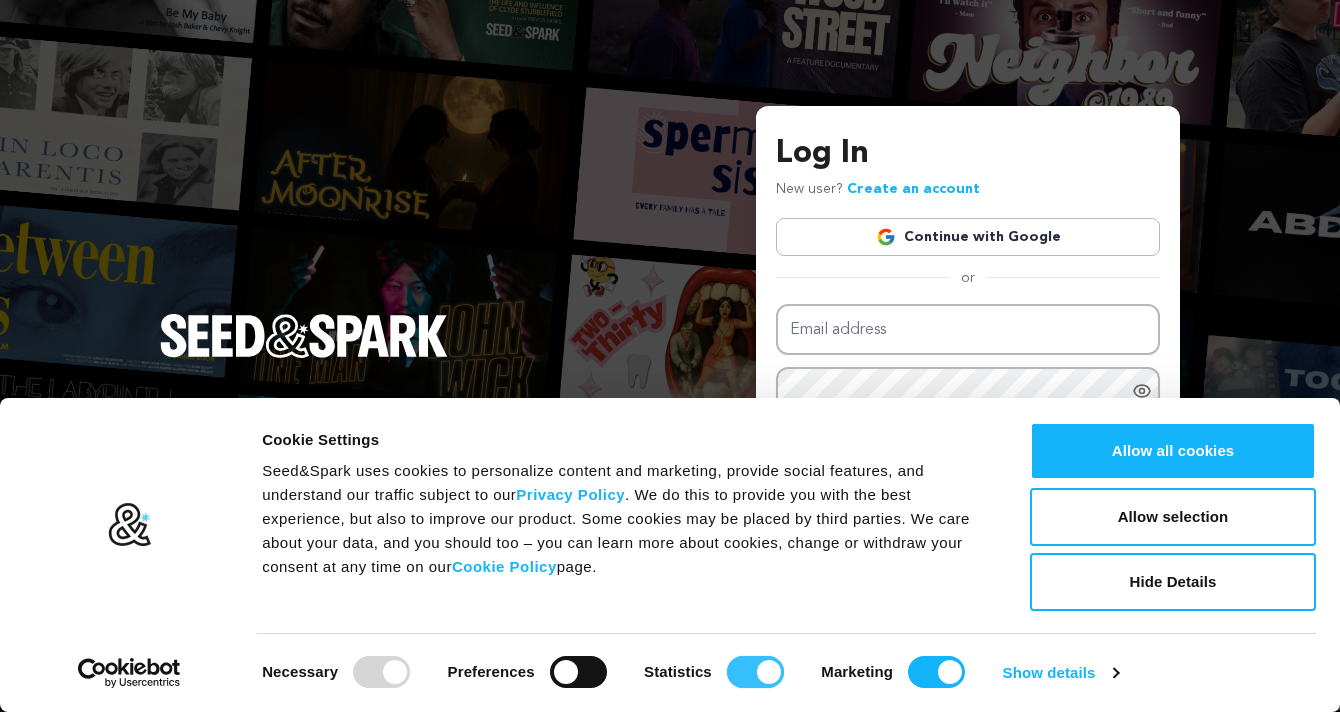 click on "Statistics" at bounding box center (755, 672) 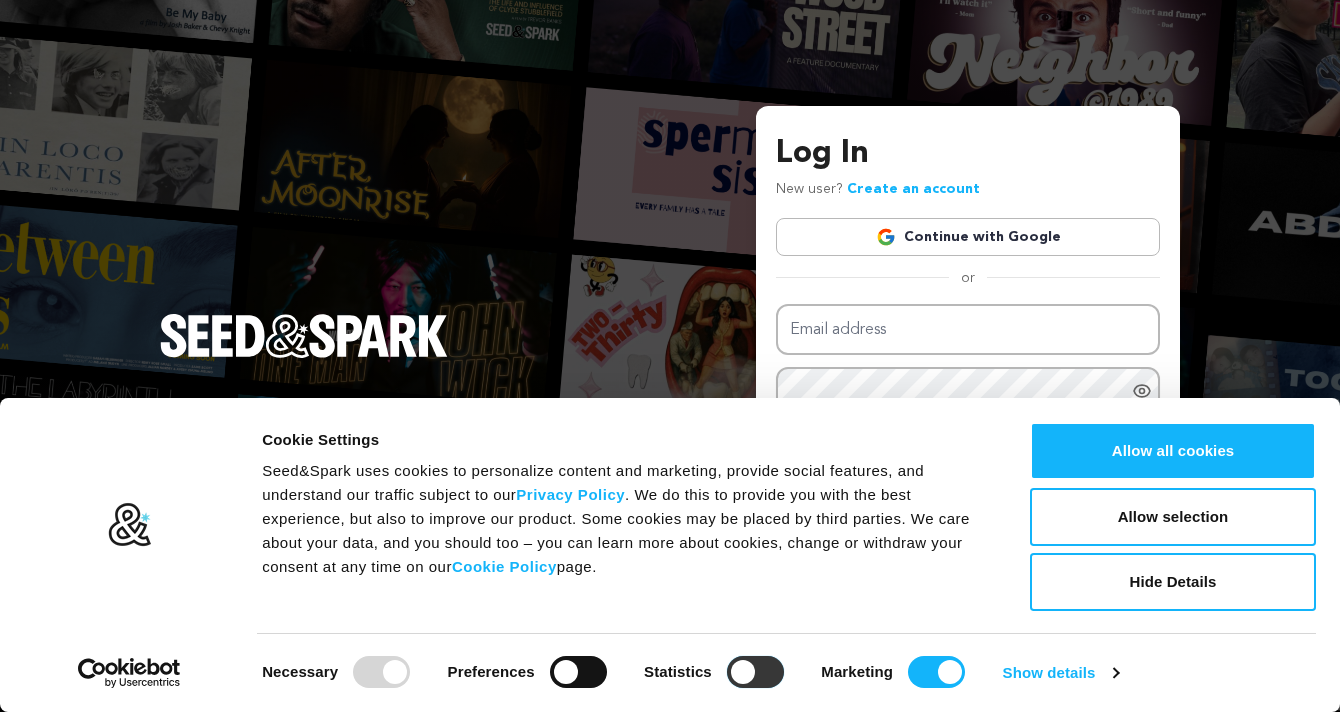 checkbox on "false" 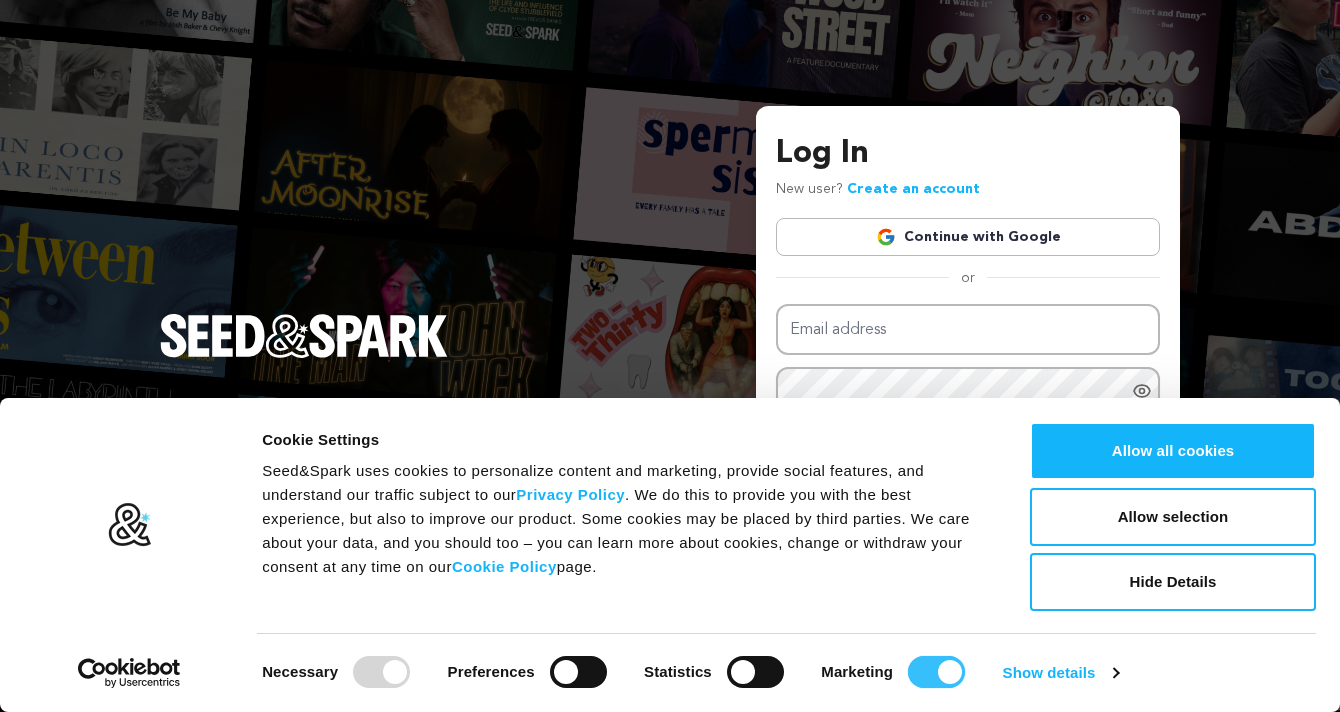 click on "Marketing" at bounding box center [936, 672] 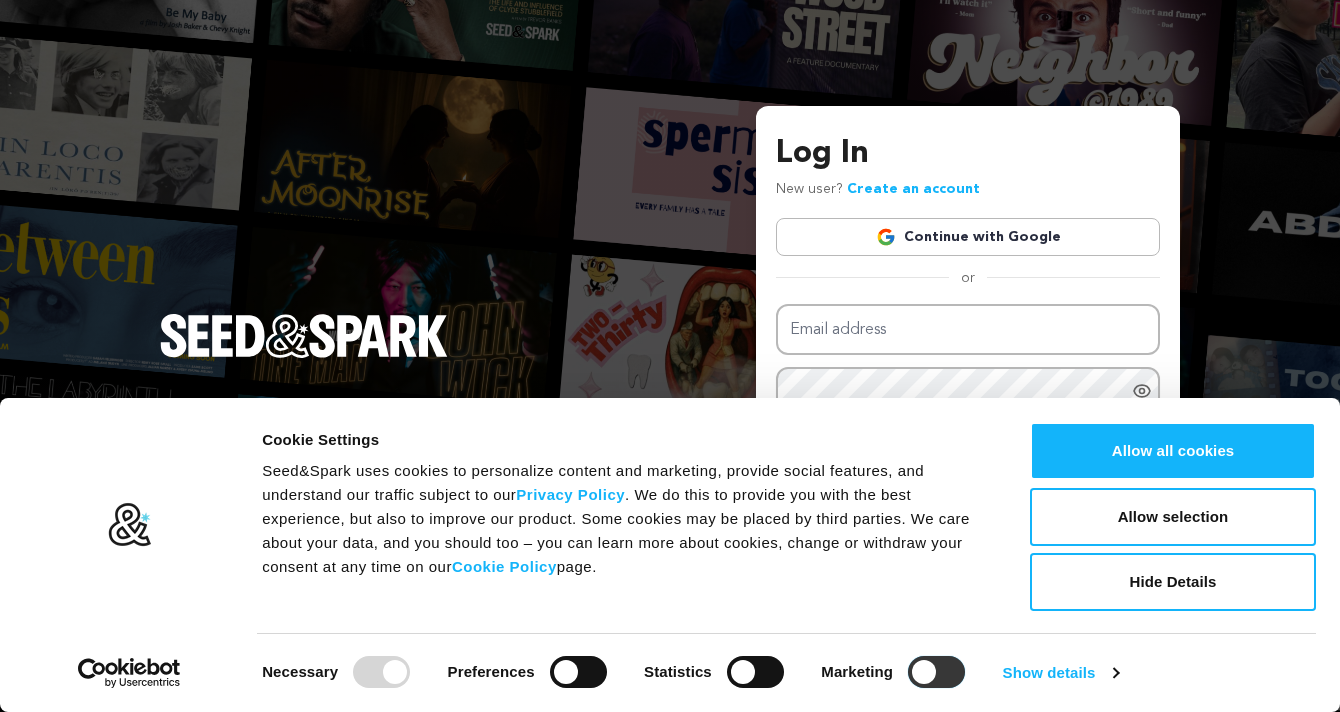 checkbox on "false" 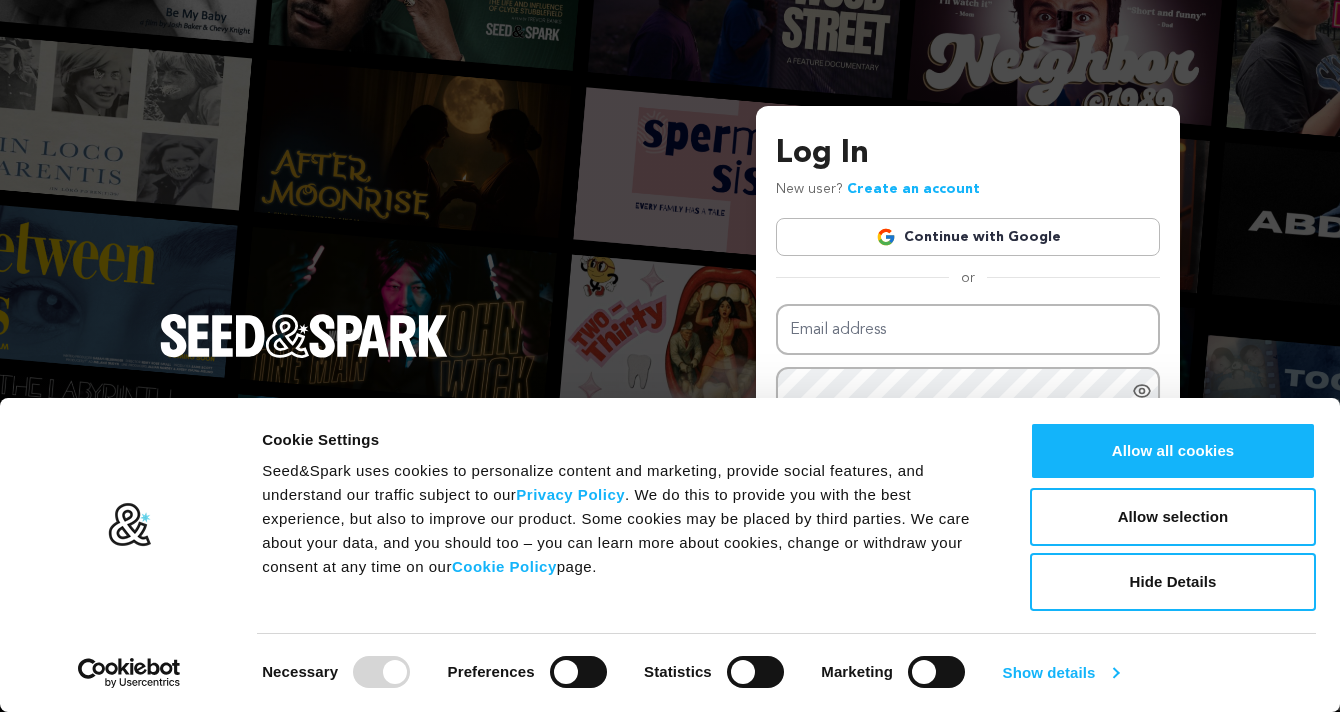 click on "Show details" at bounding box center (1061, 673) 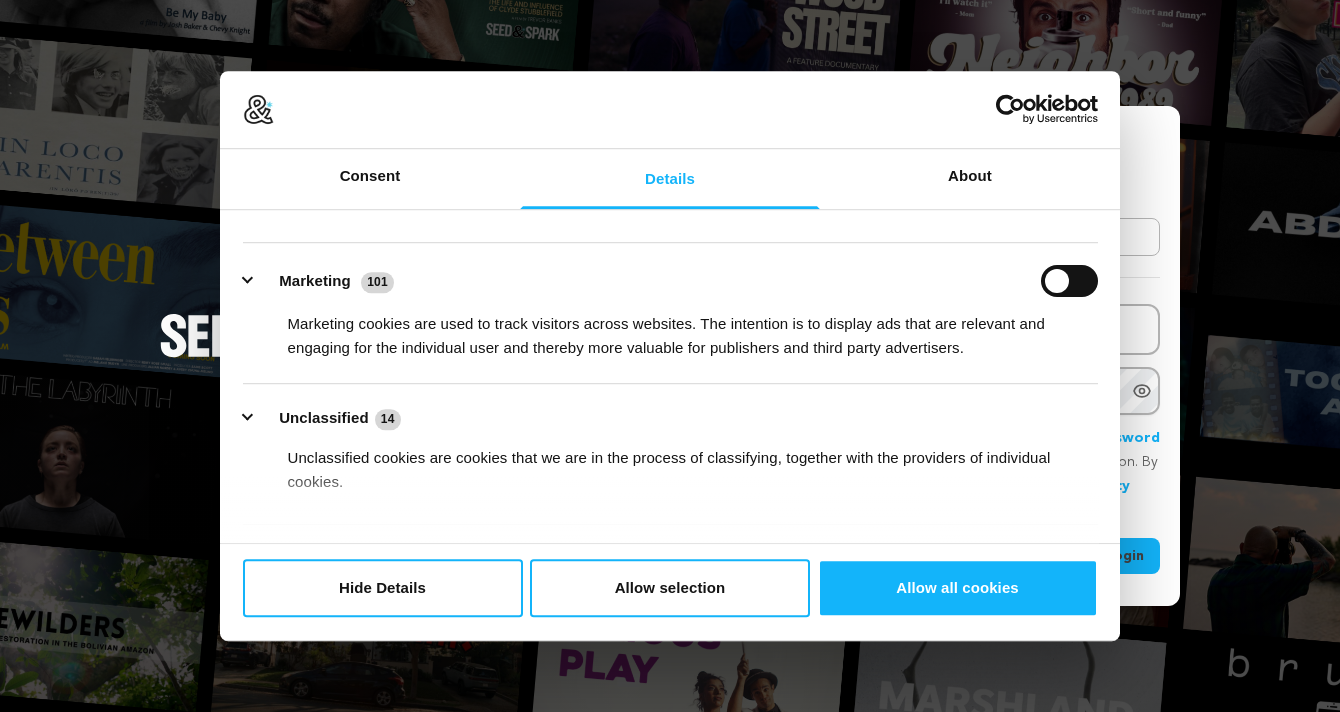 scroll, scrollTop: 438, scrollLeft: 0, axis: vertical 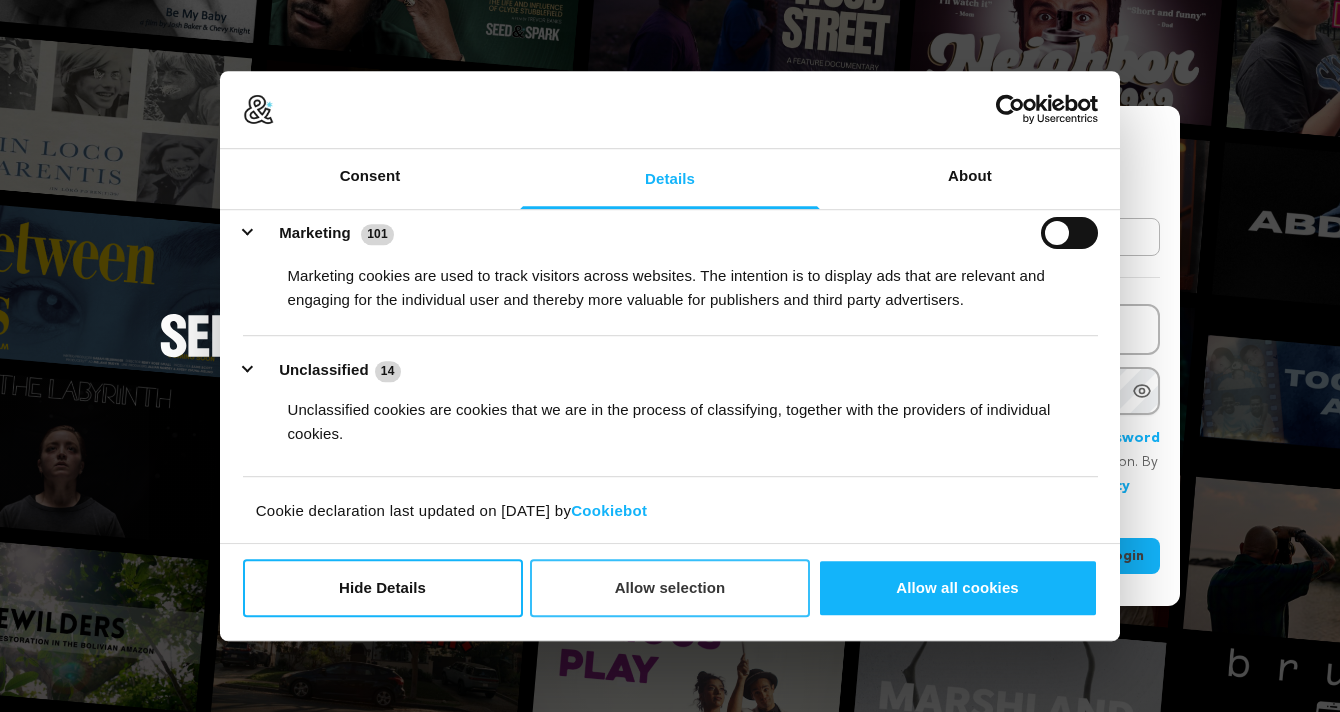 click on "Allow selection" at bounding box center (670, 588) 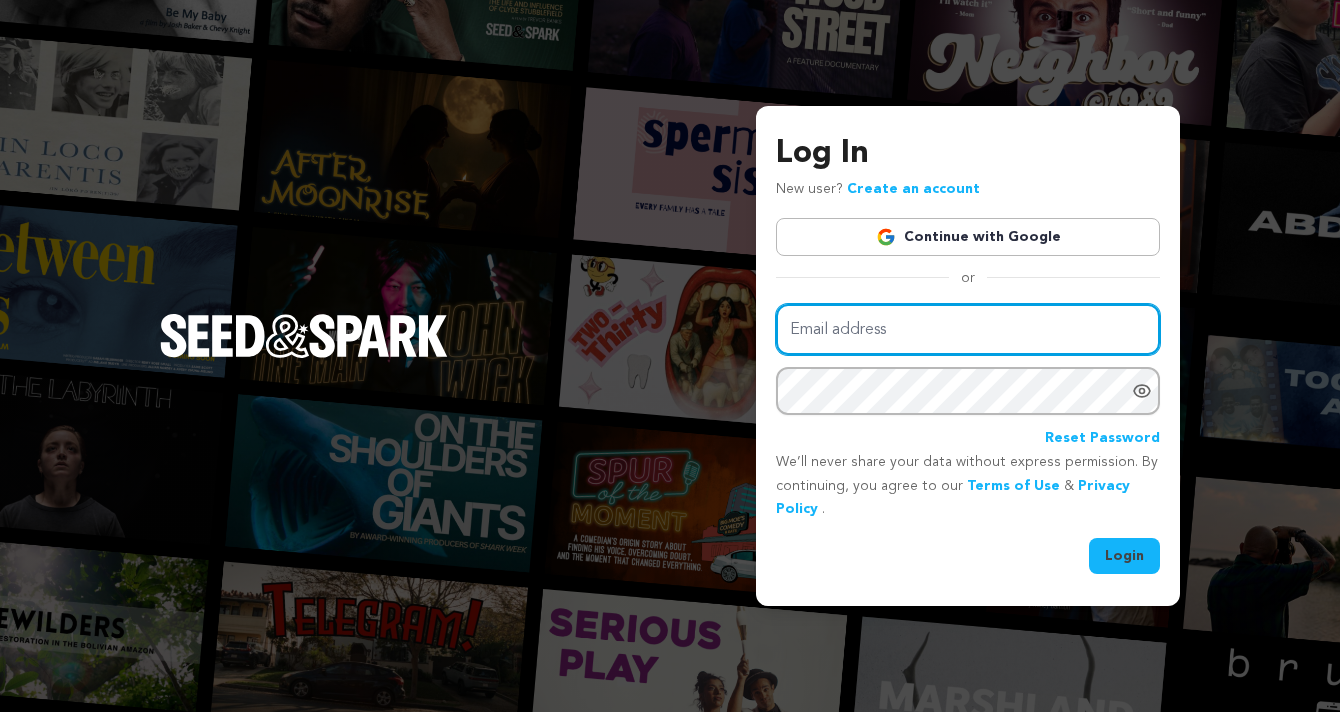 click on "Email address" at bounding box center [968, 329] 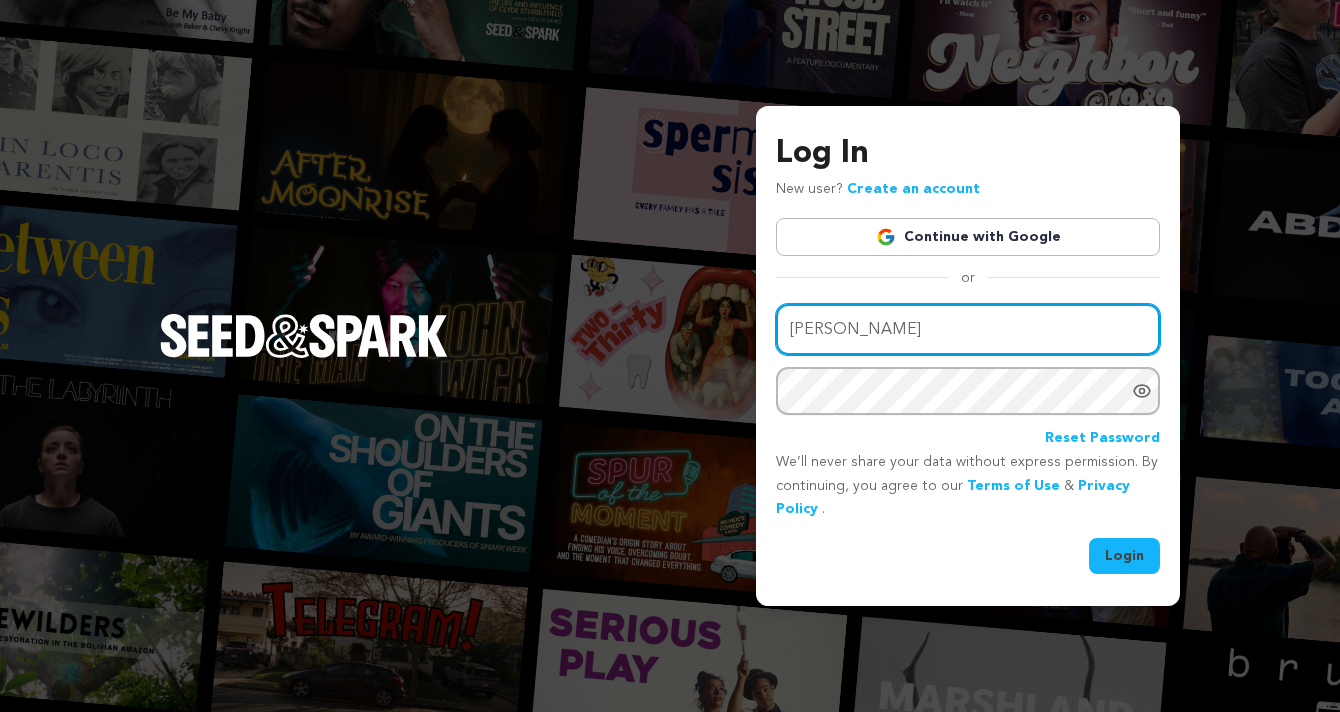 type on "sarahdanko@gmail.com" 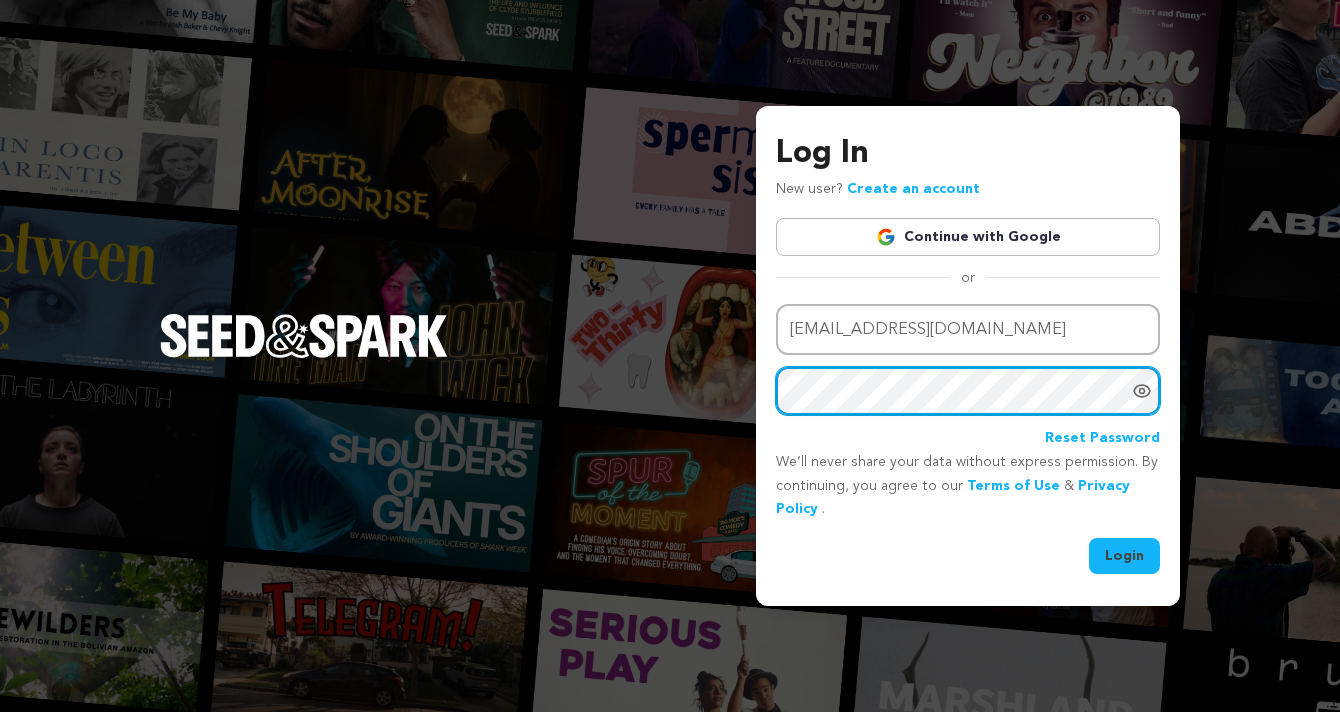 click on "Login" at bounding box center [1124, 556] 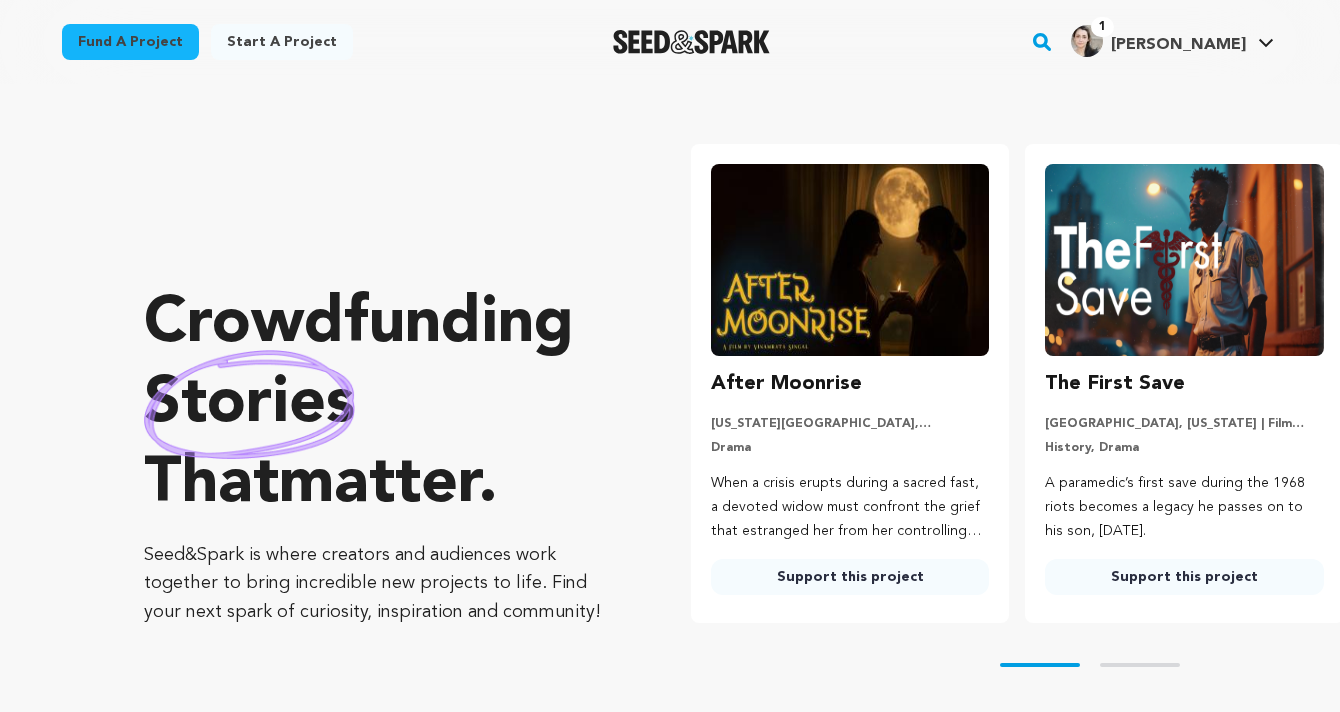 scroll, scrollTop: 0, scrollLeft: 0, axis: both 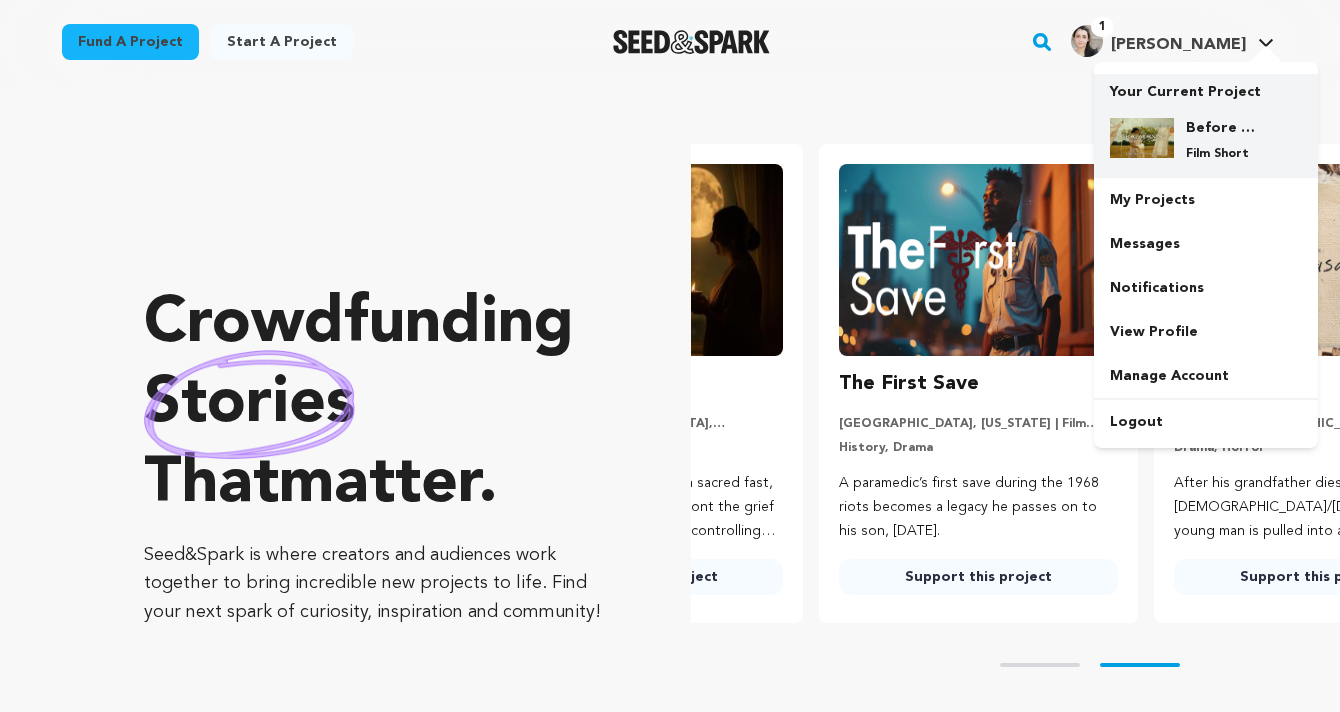 click on "Before Morning" at bounding box center (1222, 128) 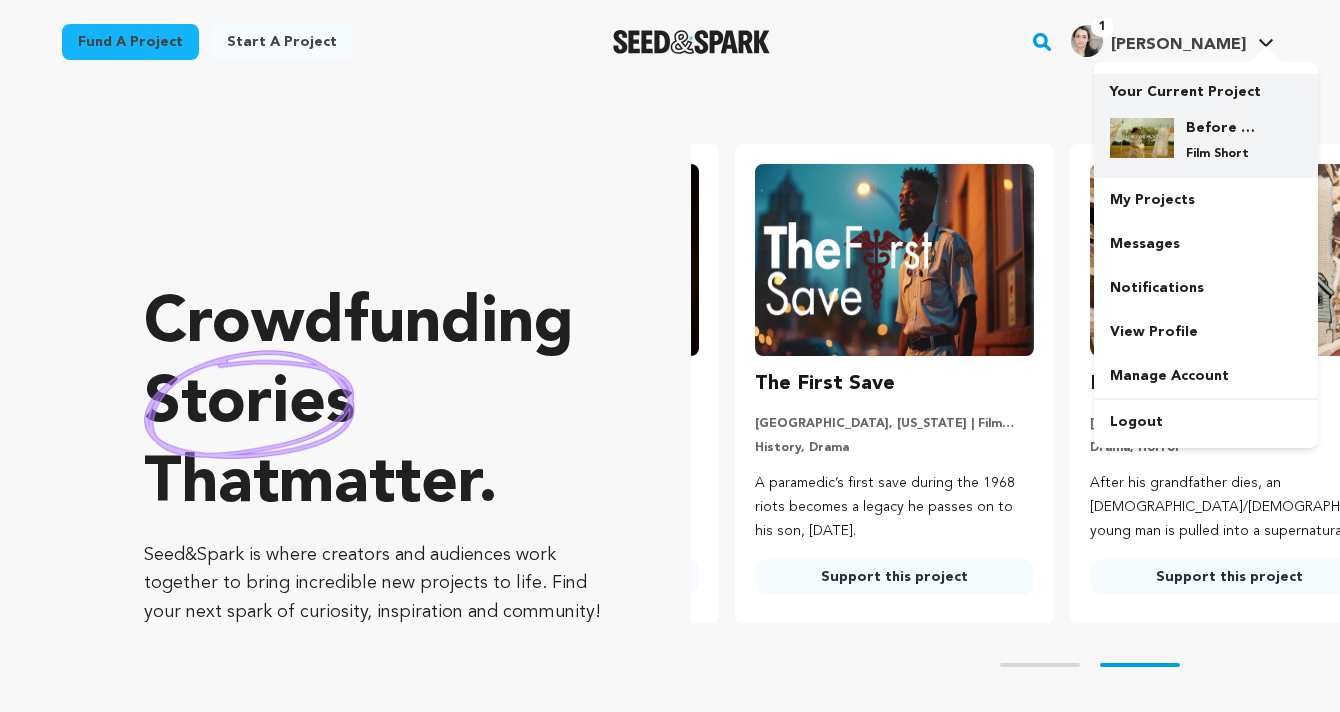 scroll, scrollTop: 0, scrollLeft: 350, axis: horizontal 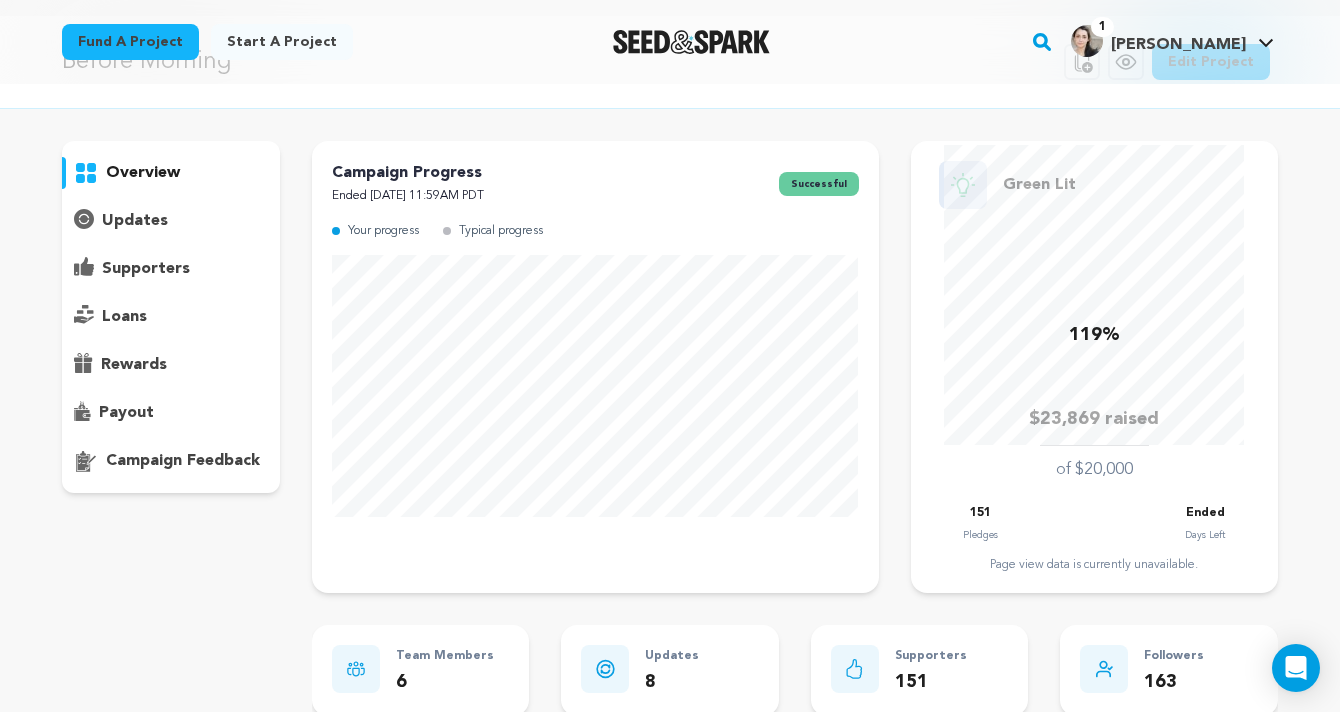 click on "updates" at bounding box center (135, 221) 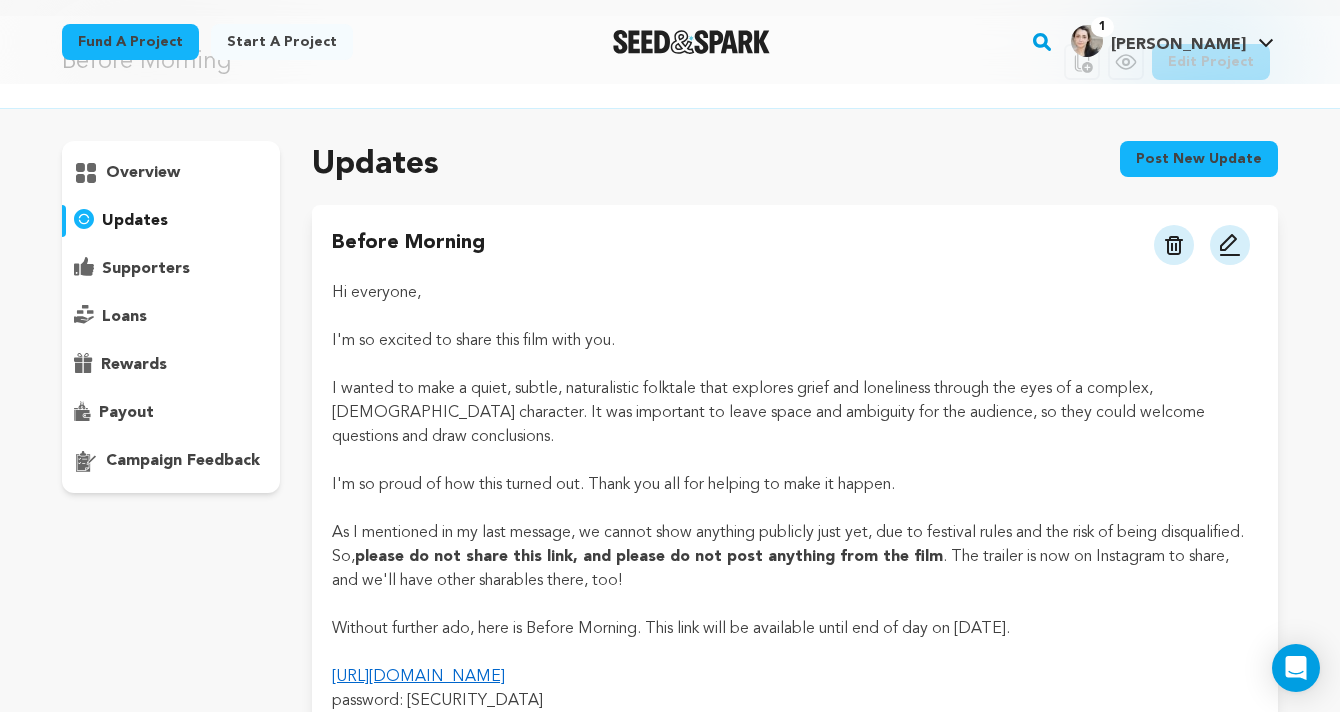 click on "Post new update" at bounding box center [1199, 159] 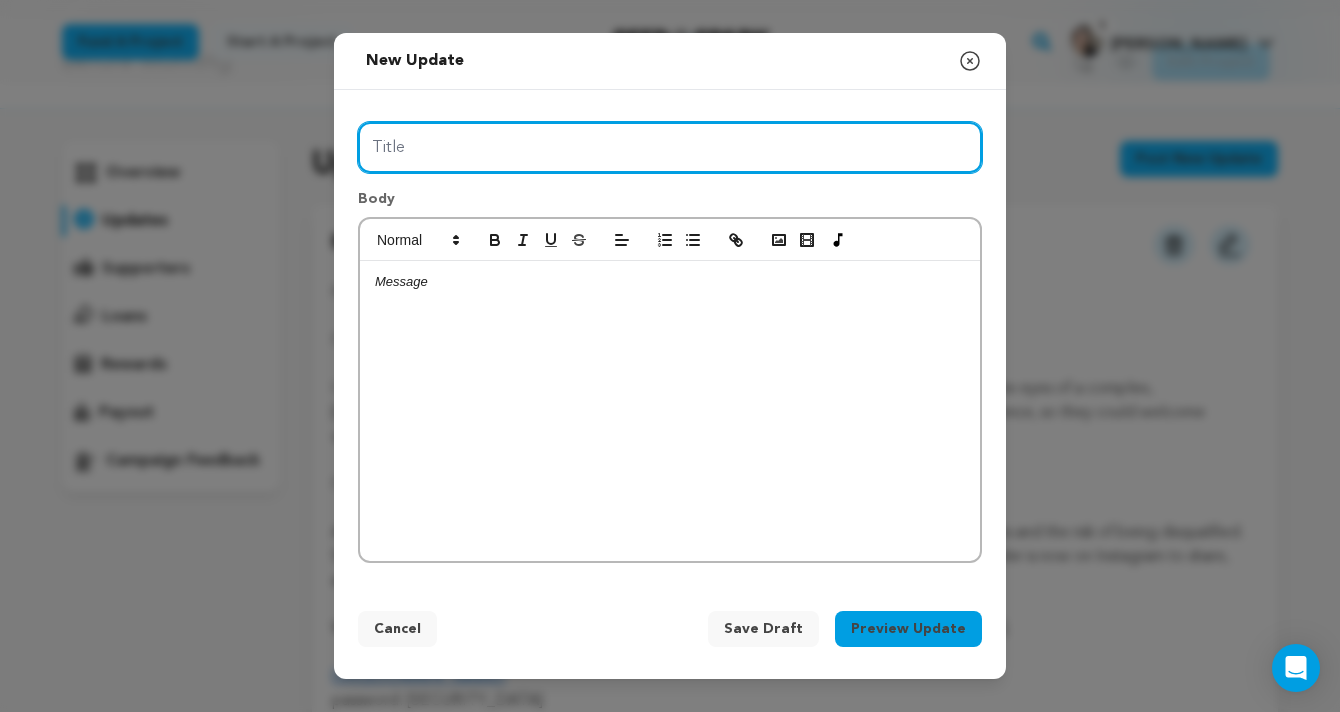 click on "Title" at bounding box center [670, 147] 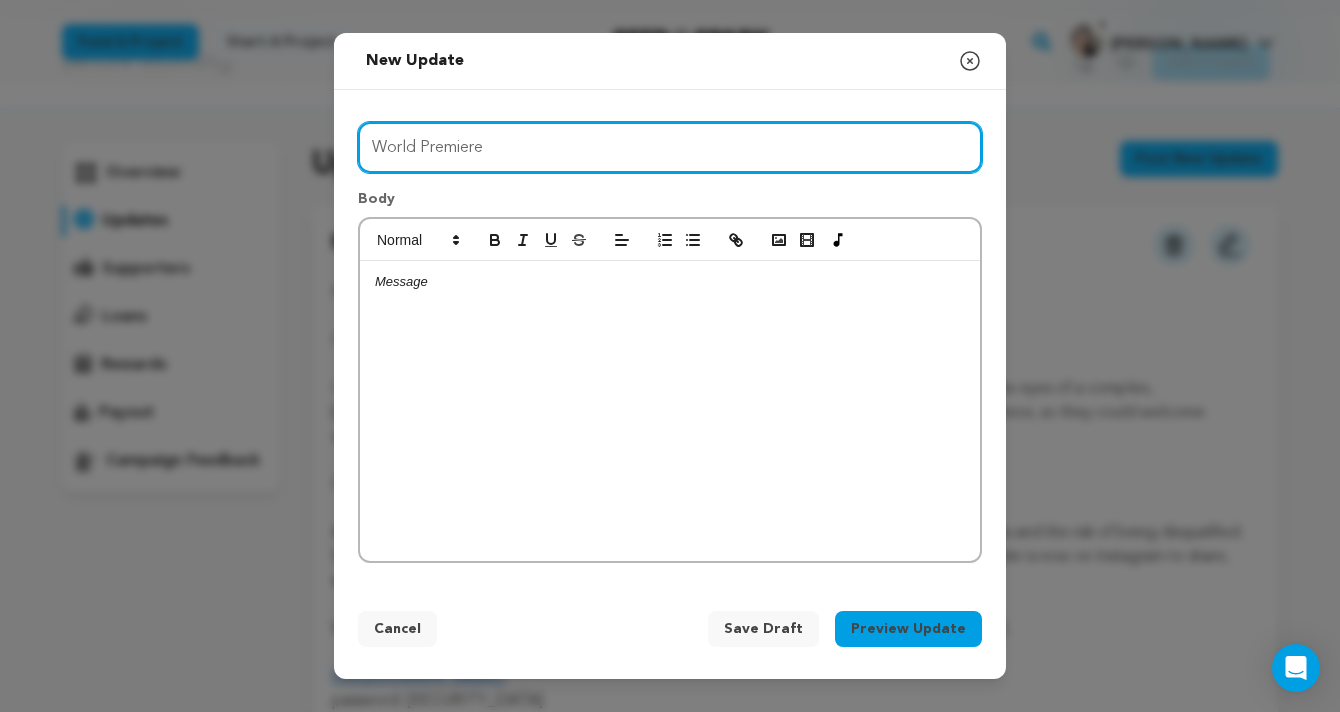 type on "World Premiere" 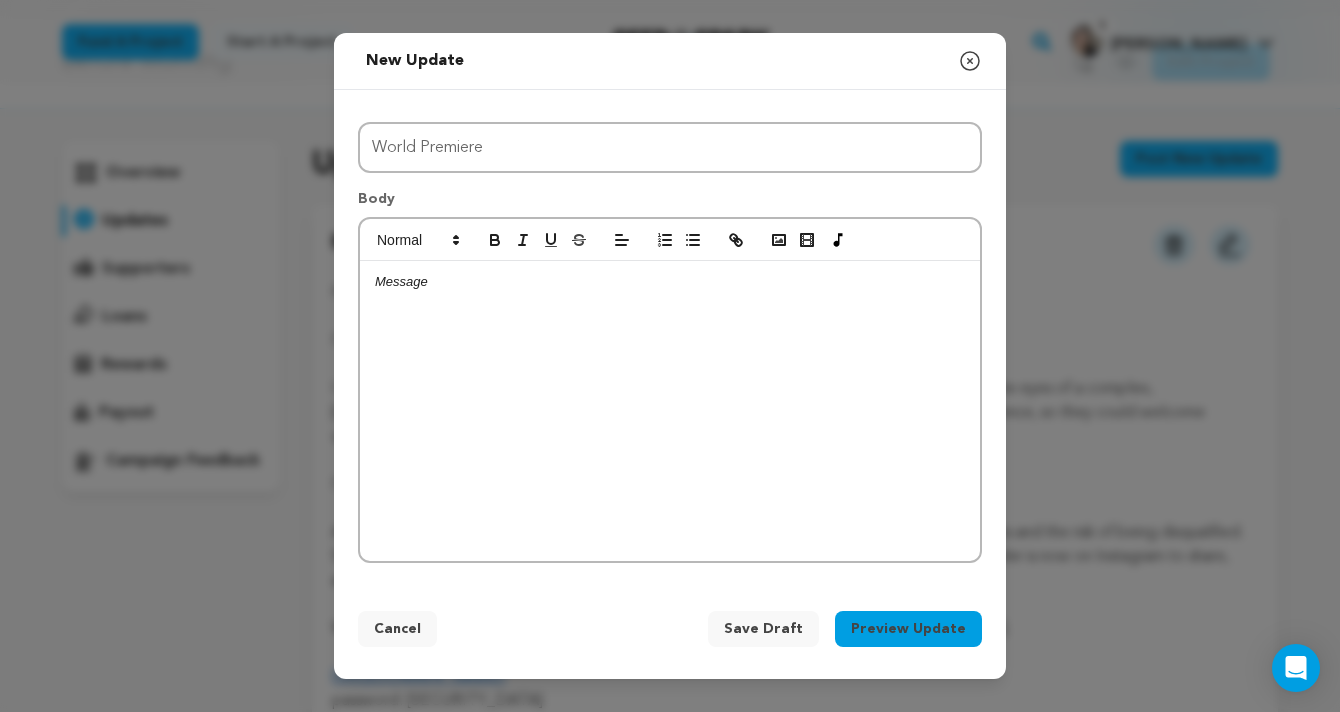 type 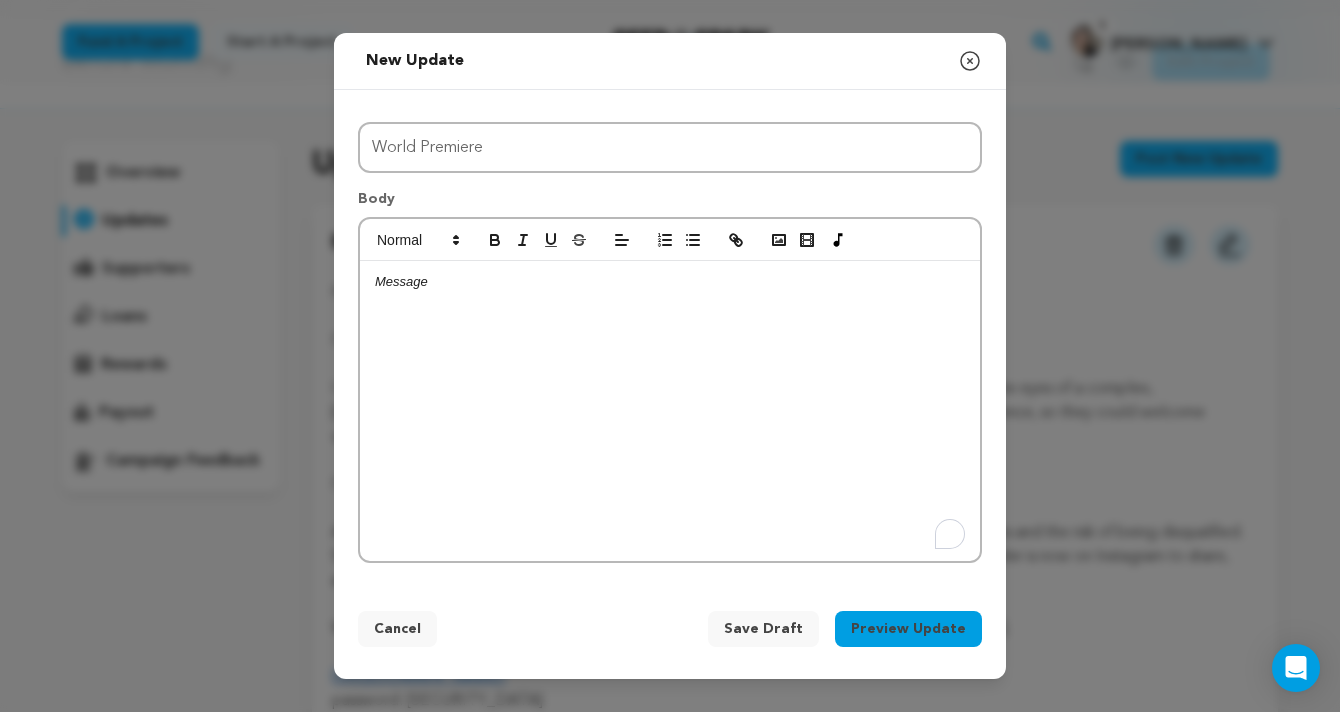 type 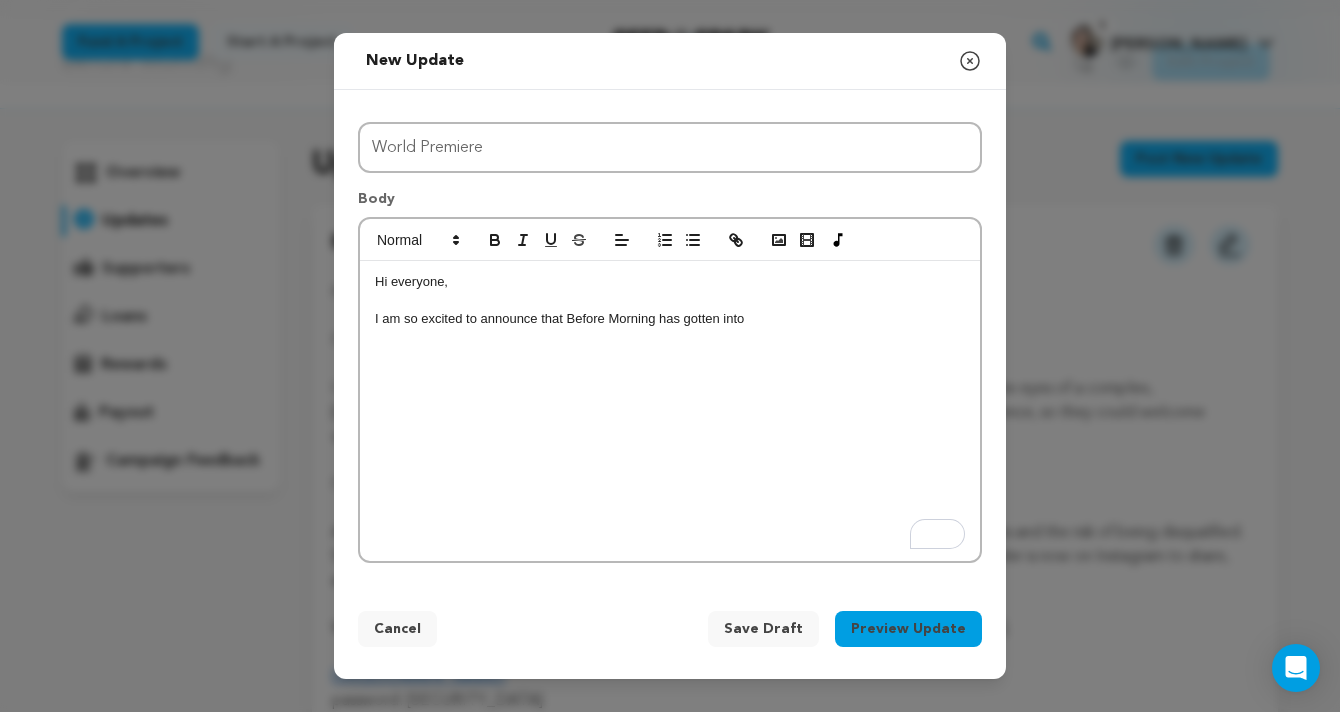 drag, startPoint x: 756, startPoint y: 317, endPoint x: 656, endPoint y: 315, distance: 100.02 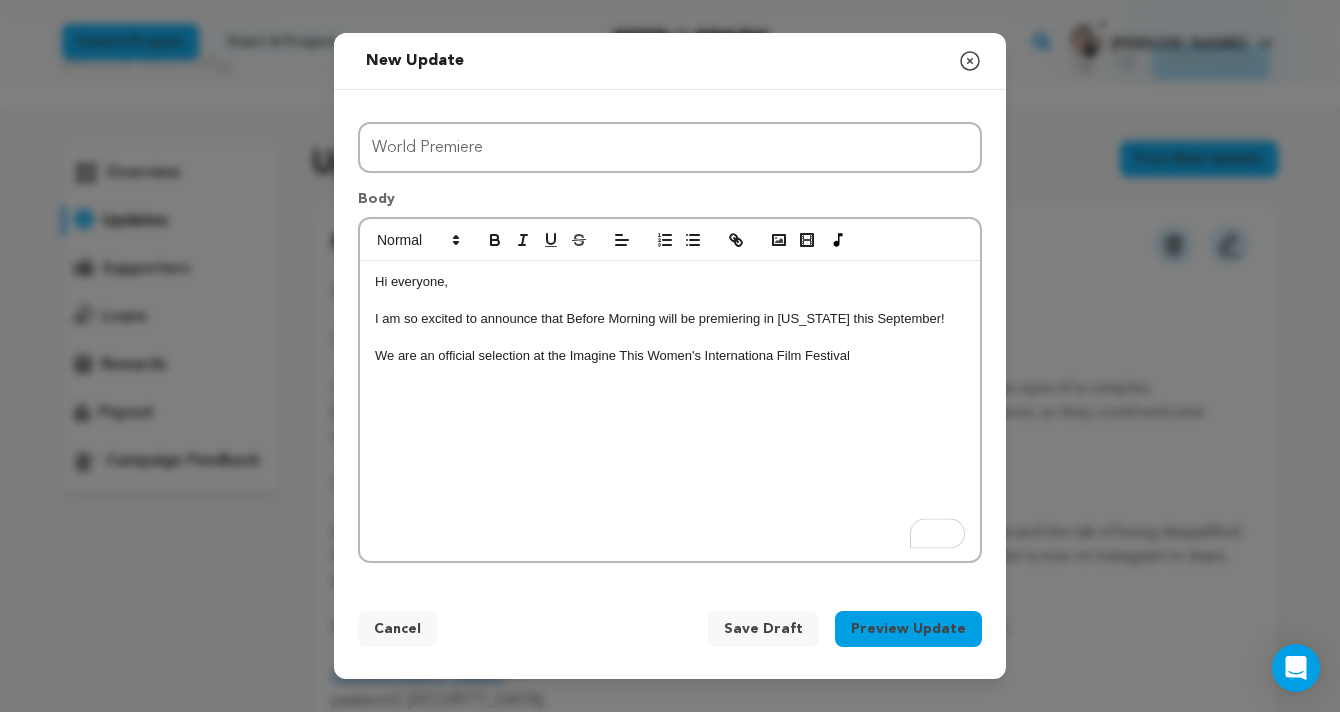 click on "We are an official selection at the Imagine This Women's Internationa Film Festival" at bounding box center (670, 356) 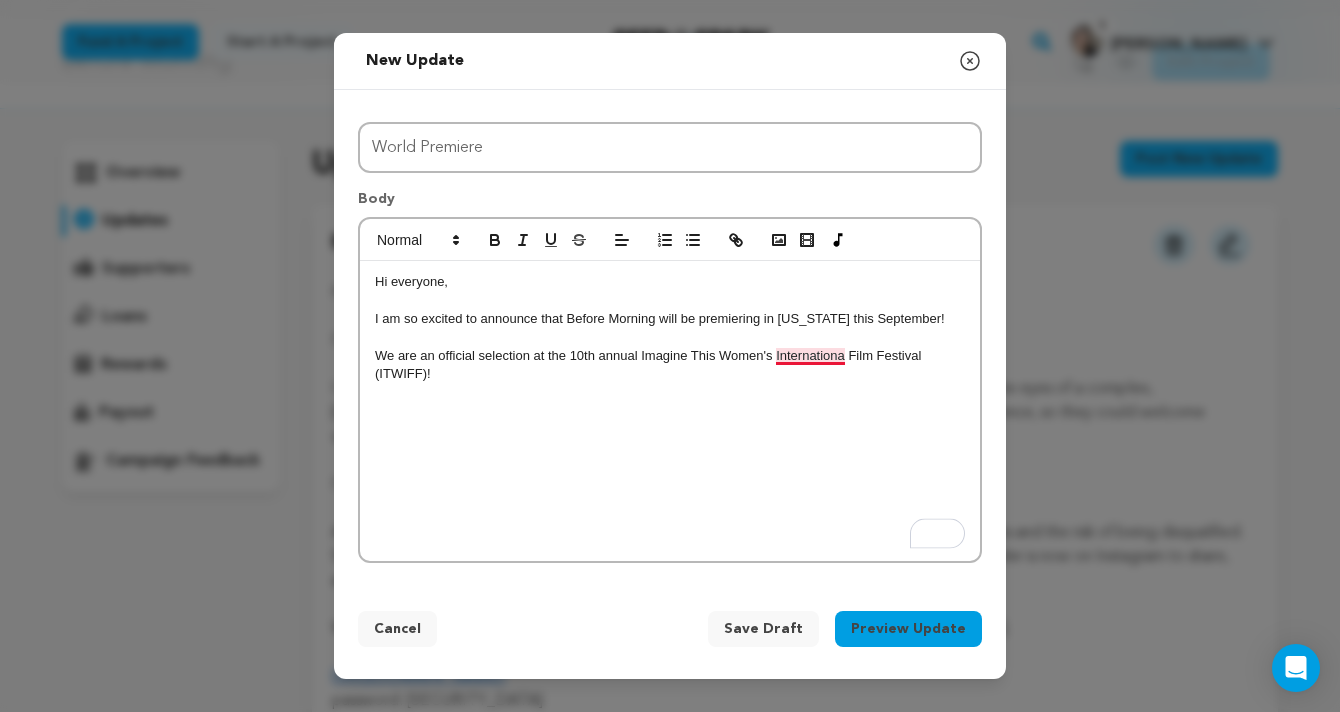 click on "We are an official selection at the 10th annual Imagine This Women's Internationa Film Festival (ITWIFF)!" at bounding box center [670, 365] 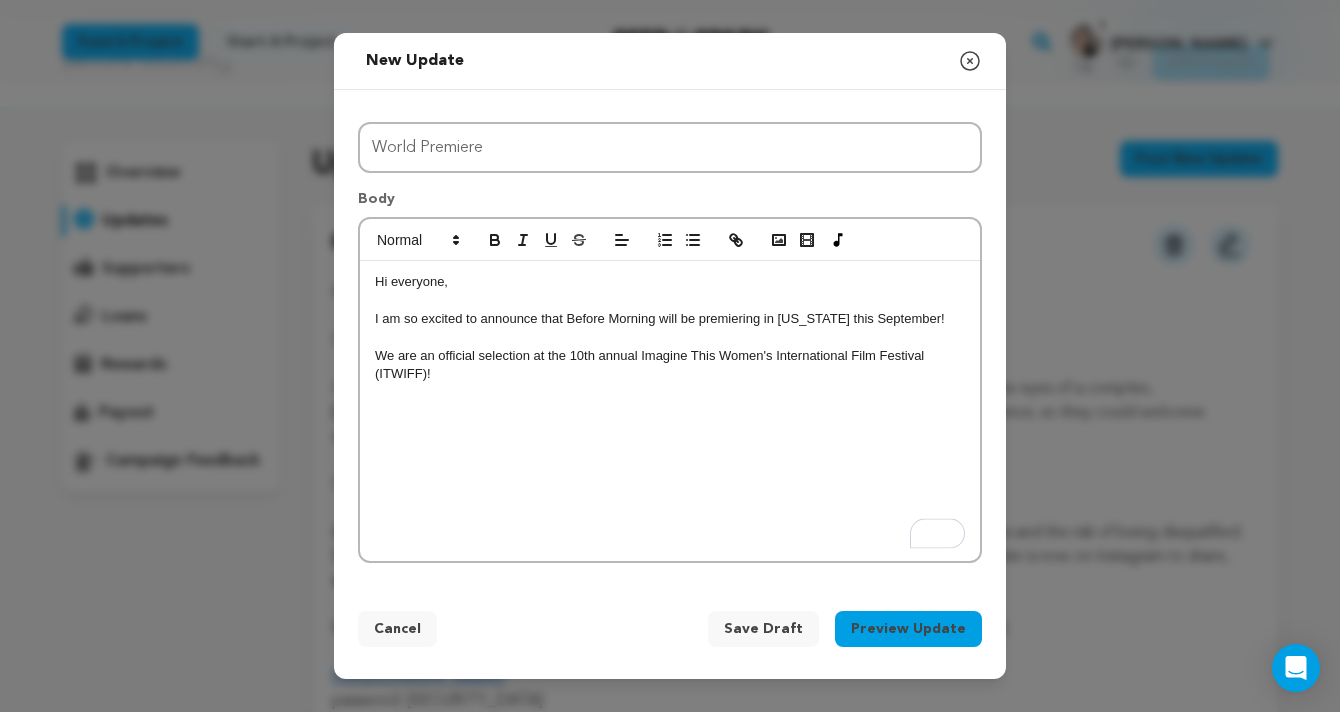 click on "Hi everyone, I am so excited to announce that Before Morning will be premiering in New York this September! We are an official selection at the 10th annual Imagine This Women's International Film Festival (ITWIFF)!" at bounding box center (670, 411) 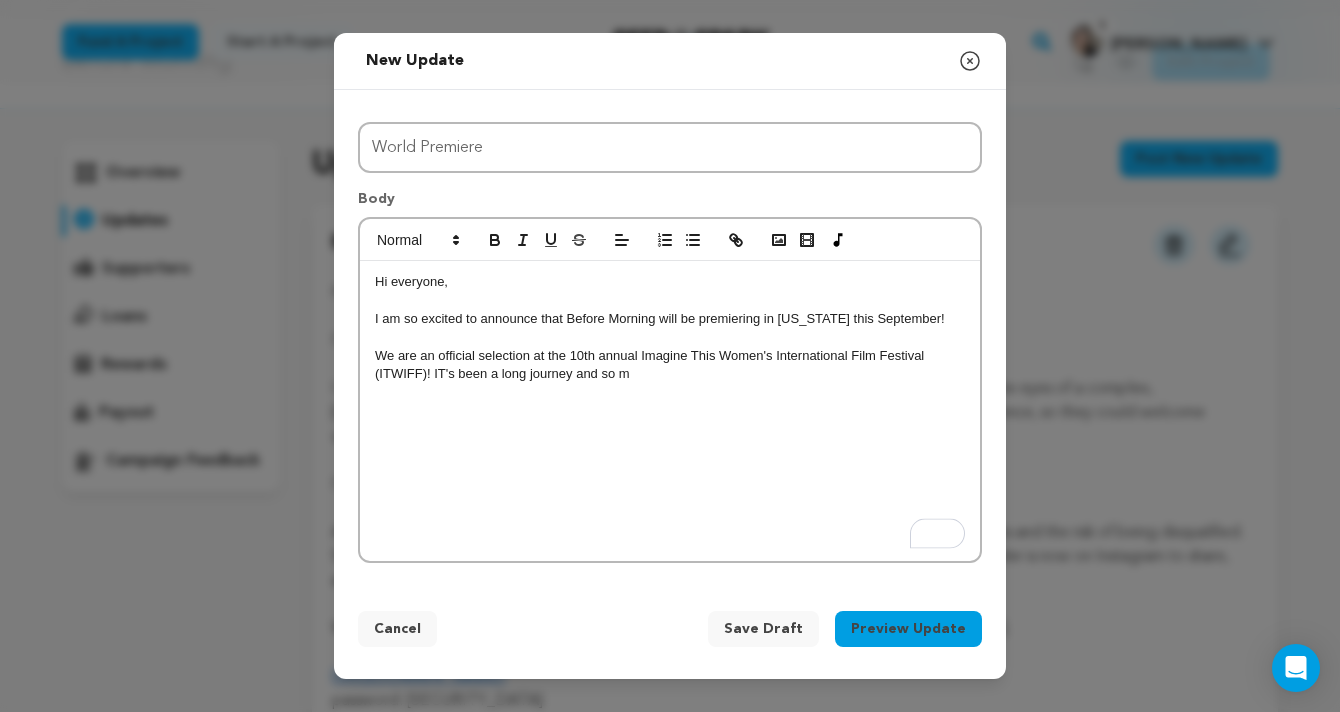 click on "We are an official selection at the 10th annual Imagine This Women's International Film Festival (ITWIFF)! IT's been a long journey and so m" at bounding box center [670, 365] 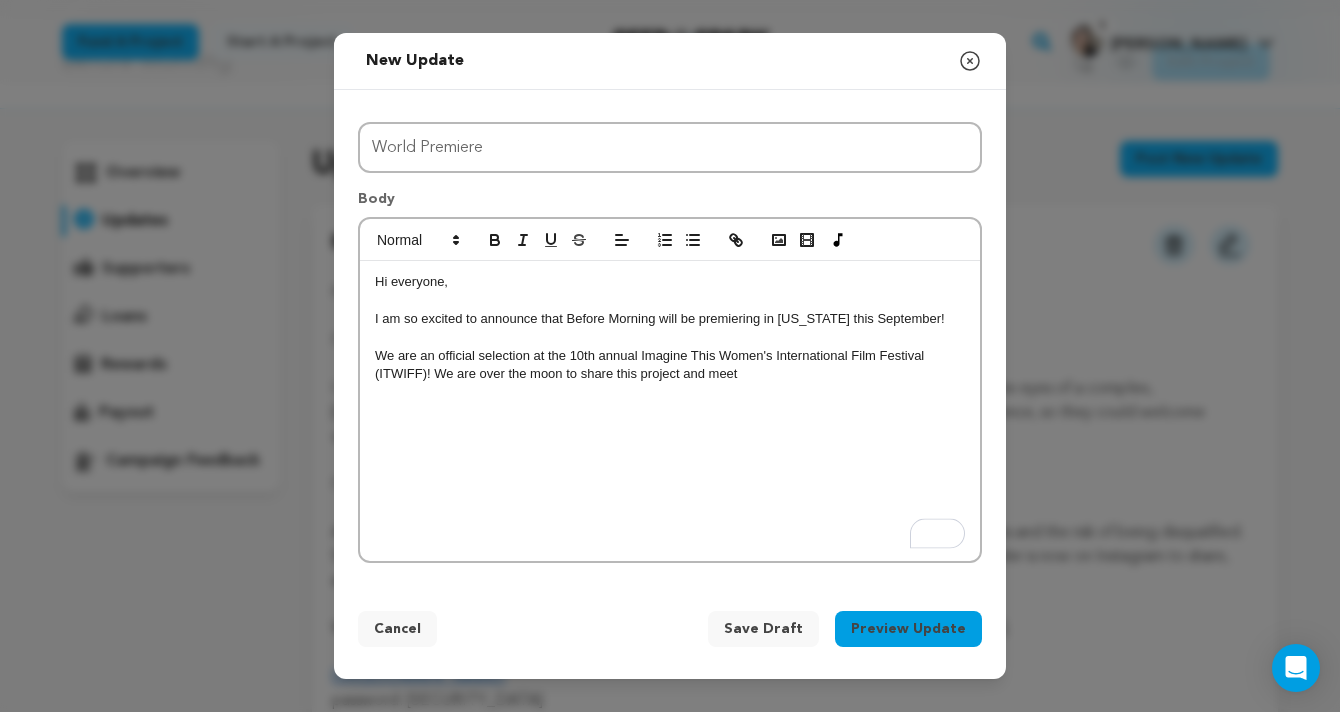 drag, startPoint x: 432, startPoint y: 375, endPoint x: 433, endPoint y: 413, distance: 38.013157 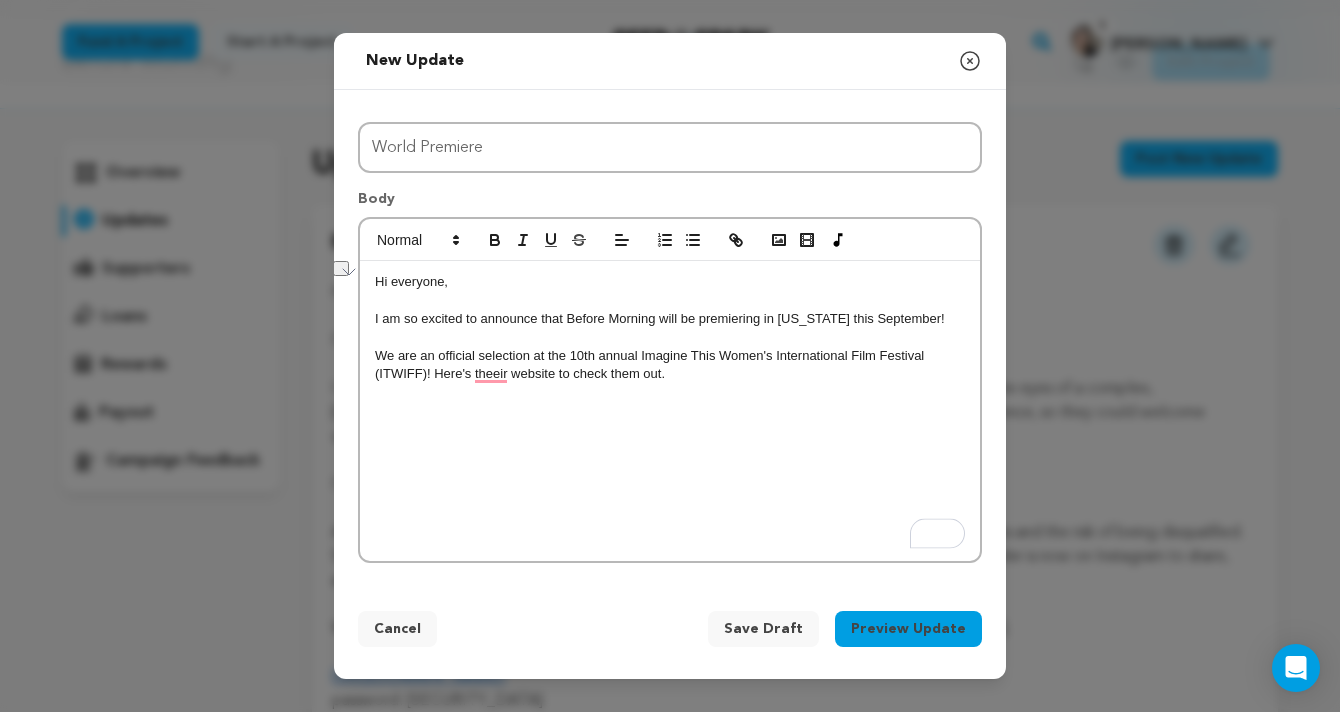 drag, startPoint x: 697, startPoint y: 382, endPoint x: 436, endPoint y: 377, distance: 261.04788 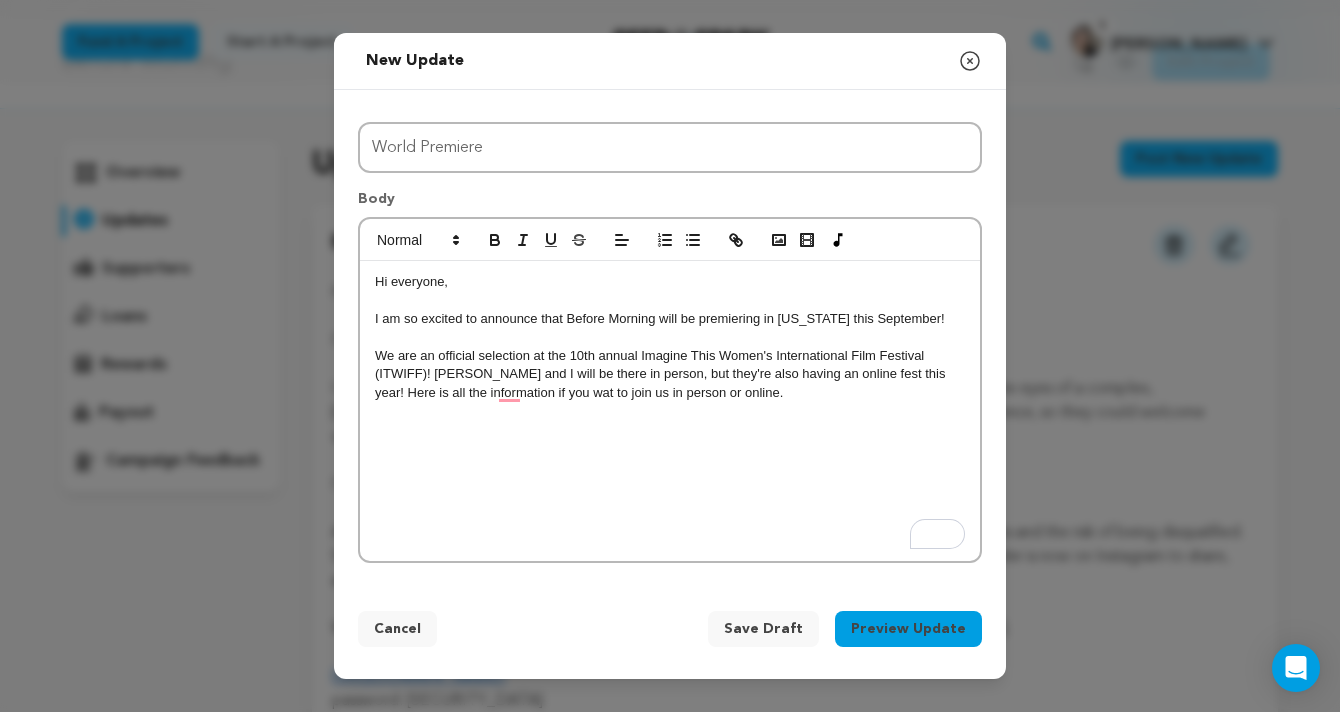 click at bounding box center [670, 300] 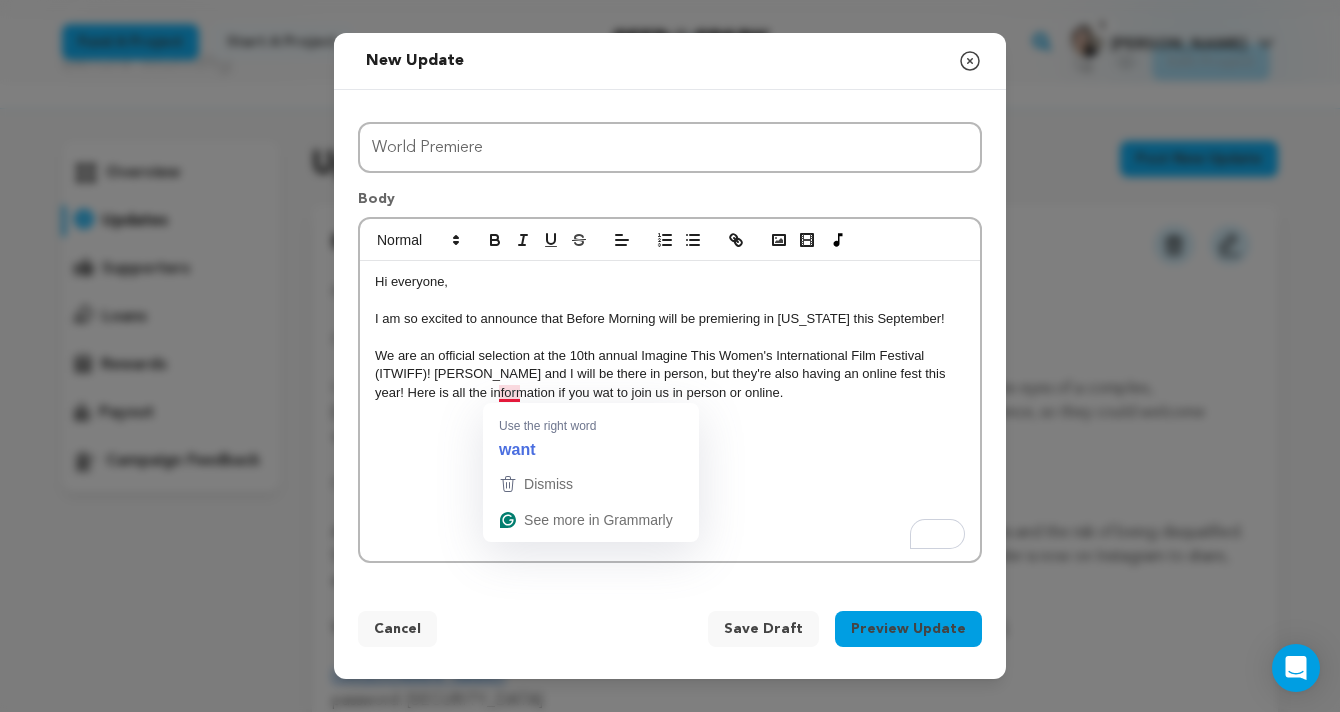 click on "We are an official selection at the 10th annual Imagine This Women's International Film Festival (ITWIFF)! Eric and I will be there in person, but they're also having an online fest this year! Here is all the information if you wat to join us in person or online." at bounding box center (670, 374) 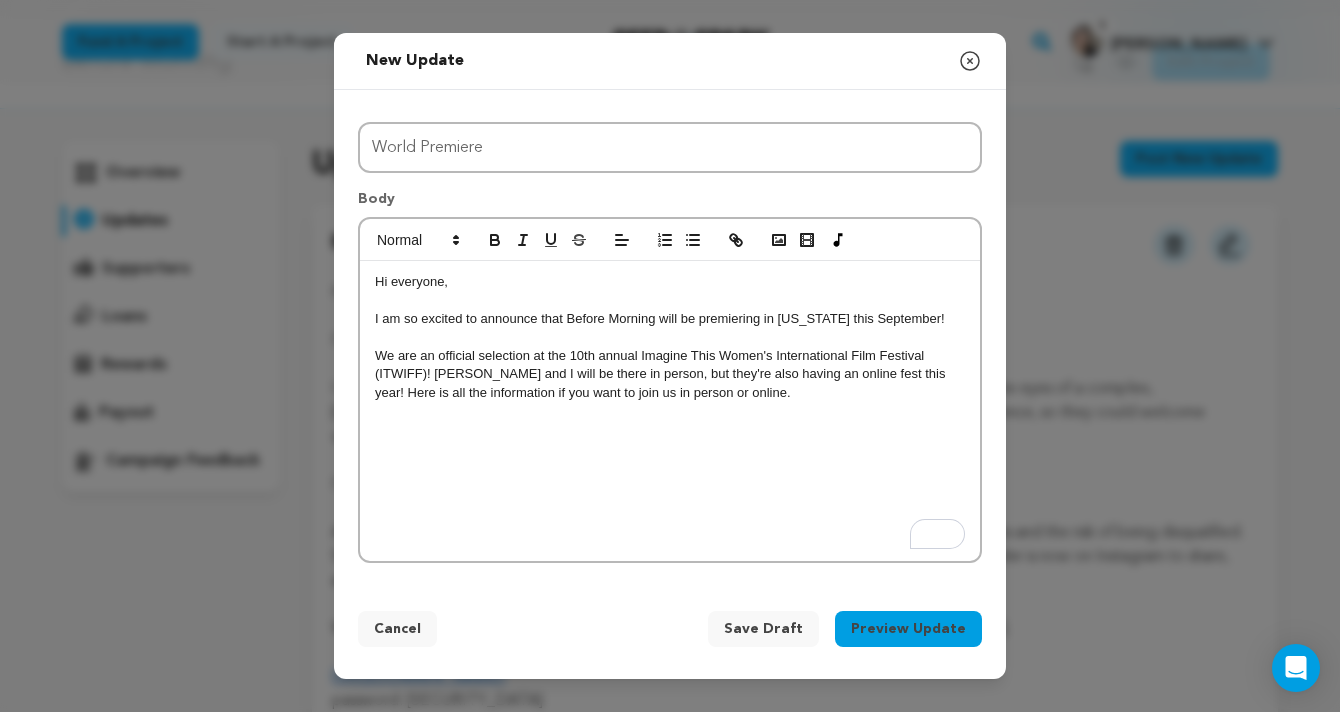 click on "Hi everyone, I am so excited to announce that Before Morning will be premiering in New York this September! We are an official selection at the 10th annual Imagine This Women's International Film Festival (ITWIFF)! Eric and I will be there in person, but they're also having an online fest this year! Here is all the information if you want to join us in person or online." at bounding box center [670, 411] 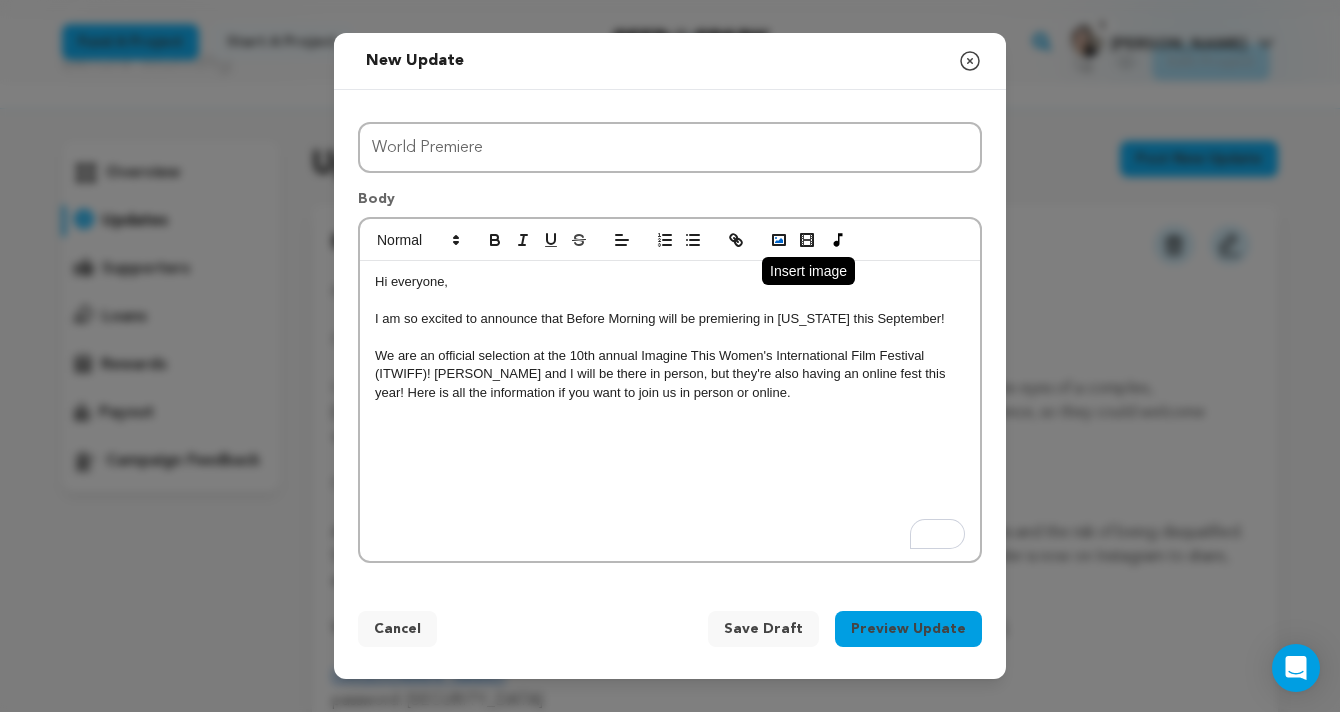click 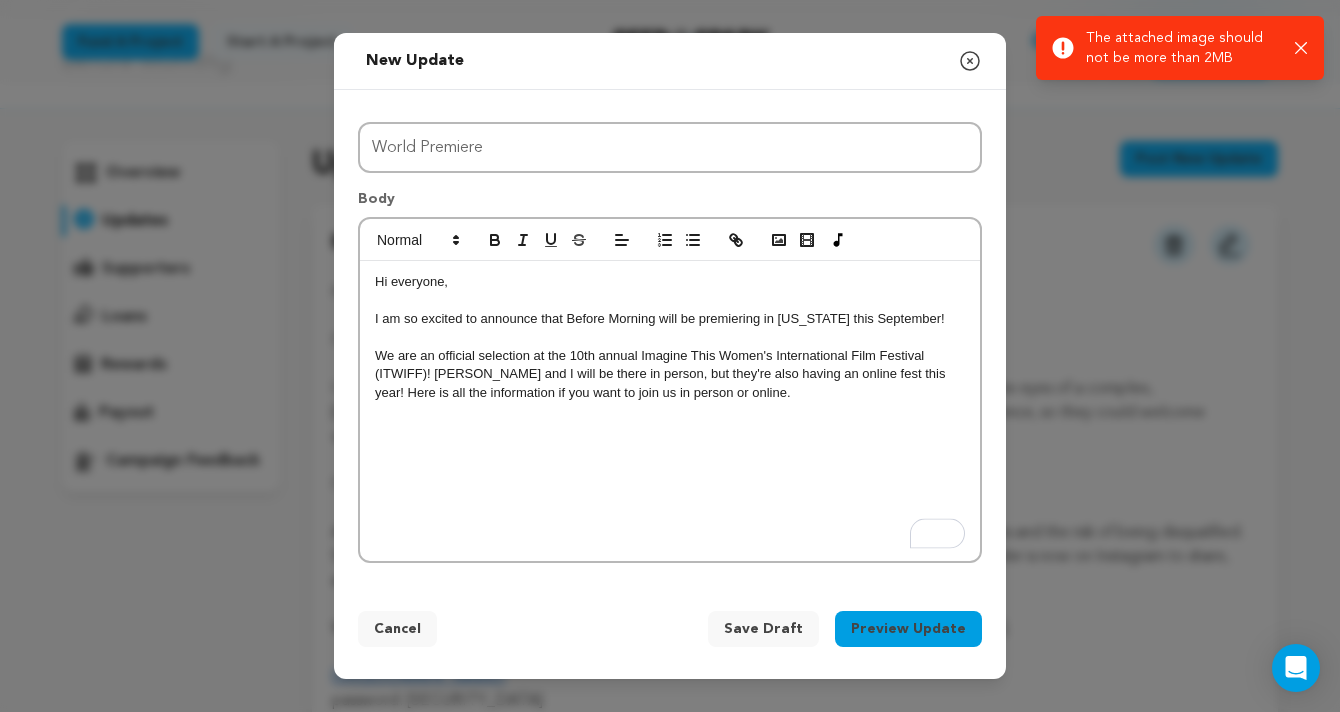 click 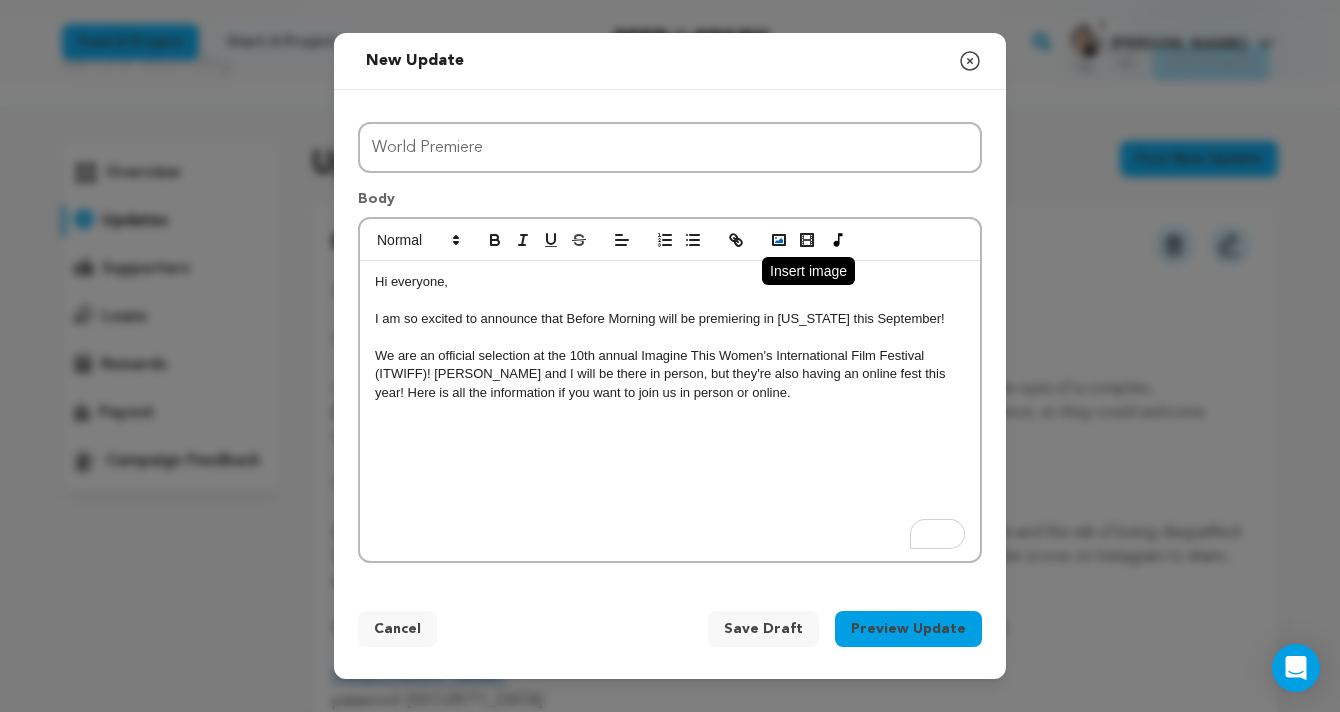 click 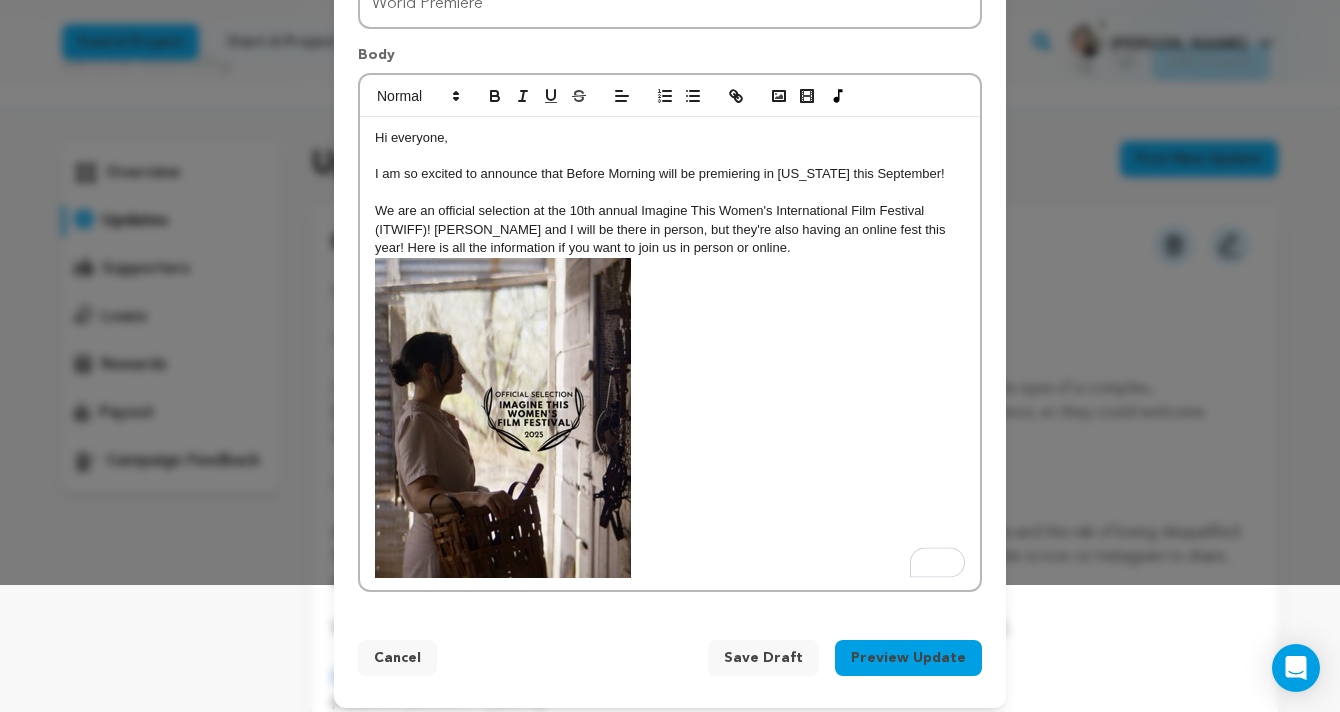 scroll, scrollTop: 135, scrollLeft: 0, axis: vertical 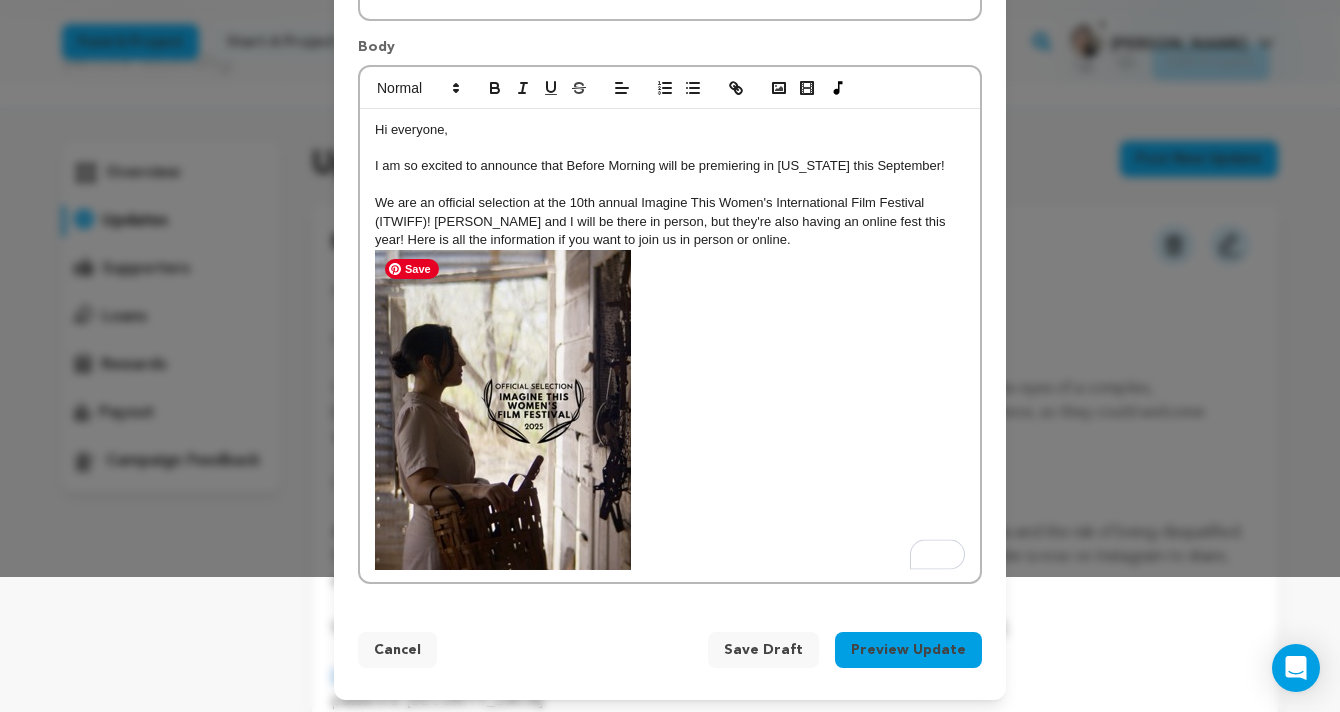 click at bounding box center (503, 410) 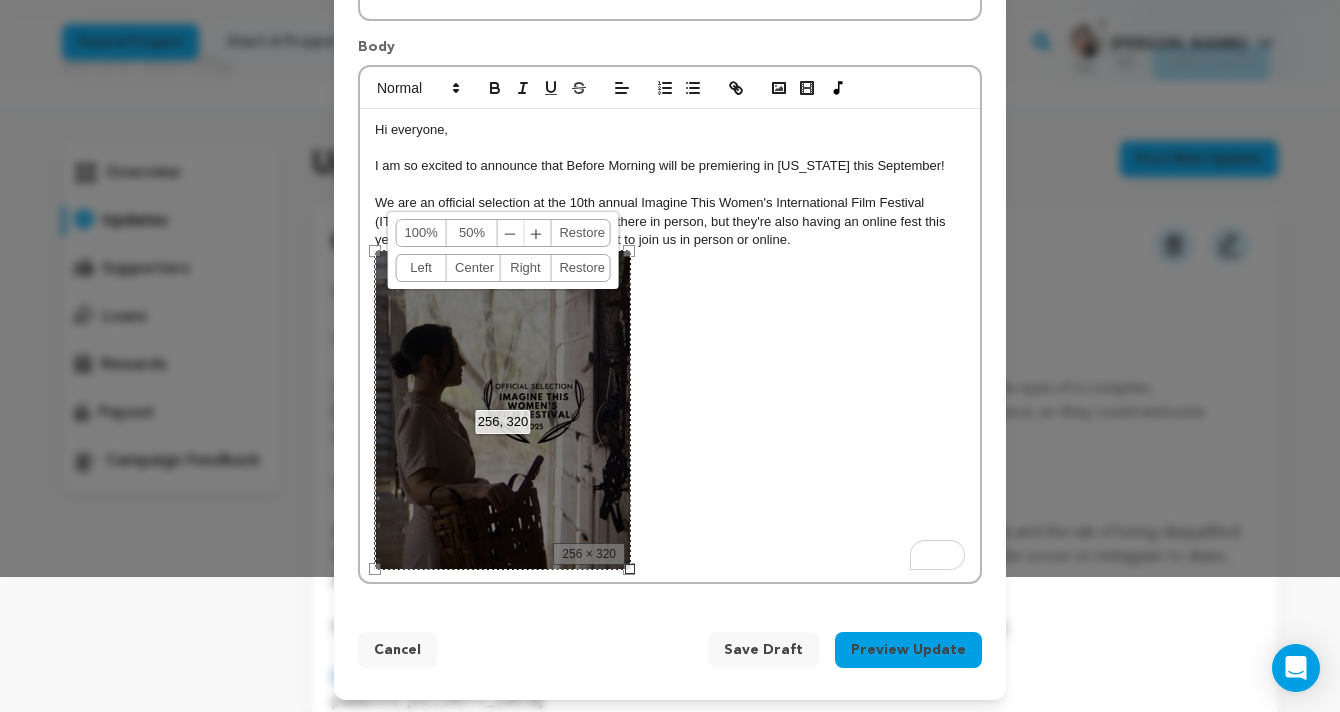 click on "Center" at bounding box center (473, 268) 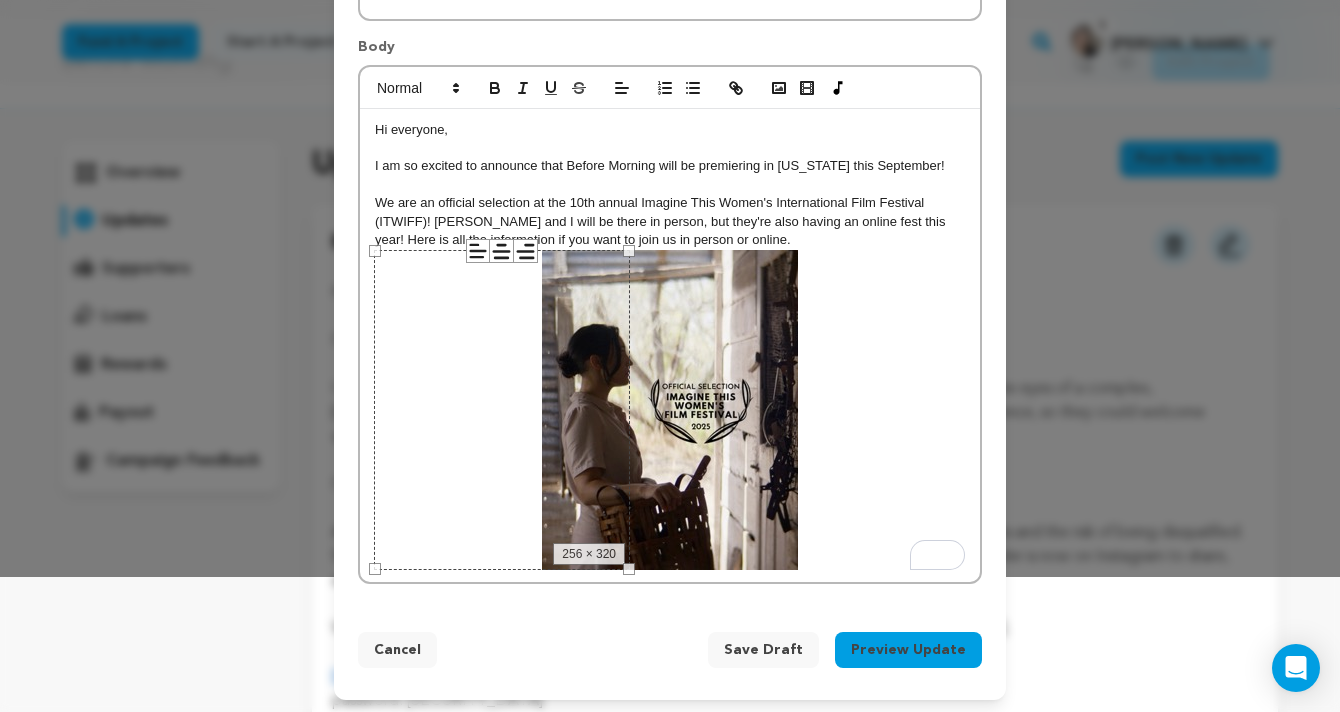click at bounding box center [670, 410] 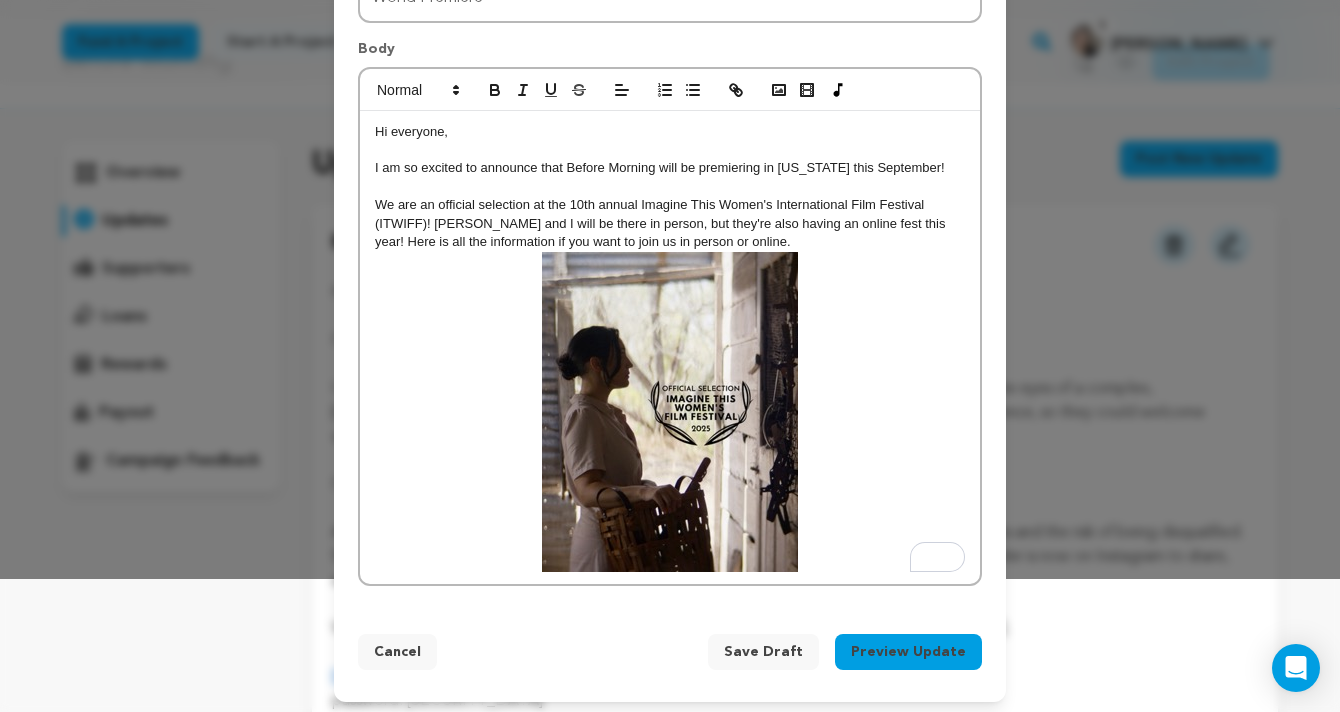 scroll, scrollTop: 137, scrollLeft: 0, axis: vertical 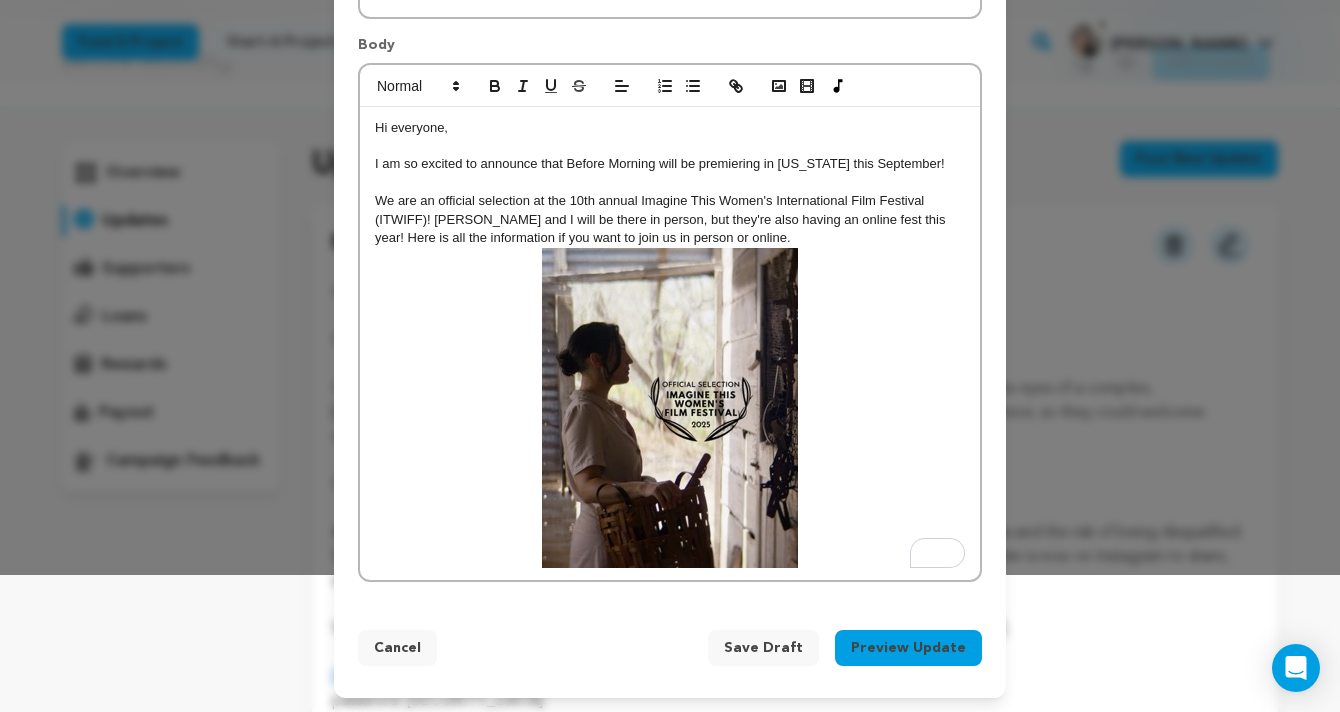 click on "Save Draft" at bounding box center (763, 648) 